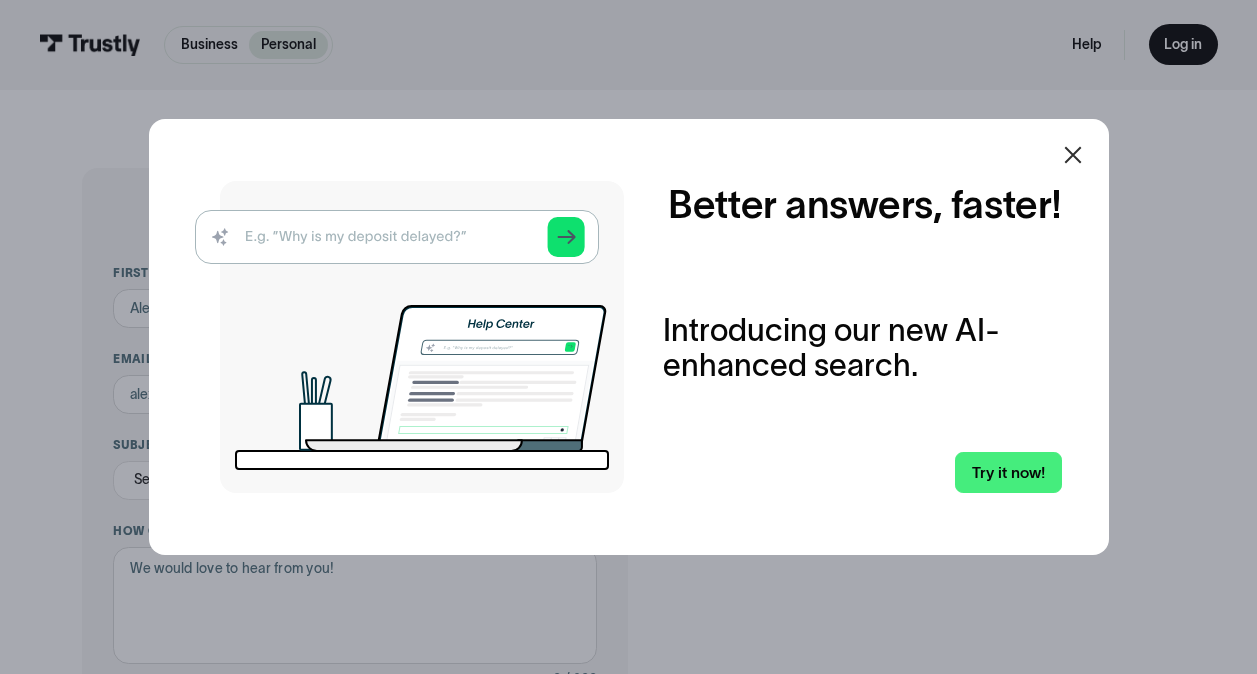 scroll, scrollTop: 0, scrollLeft: 0, axis: both 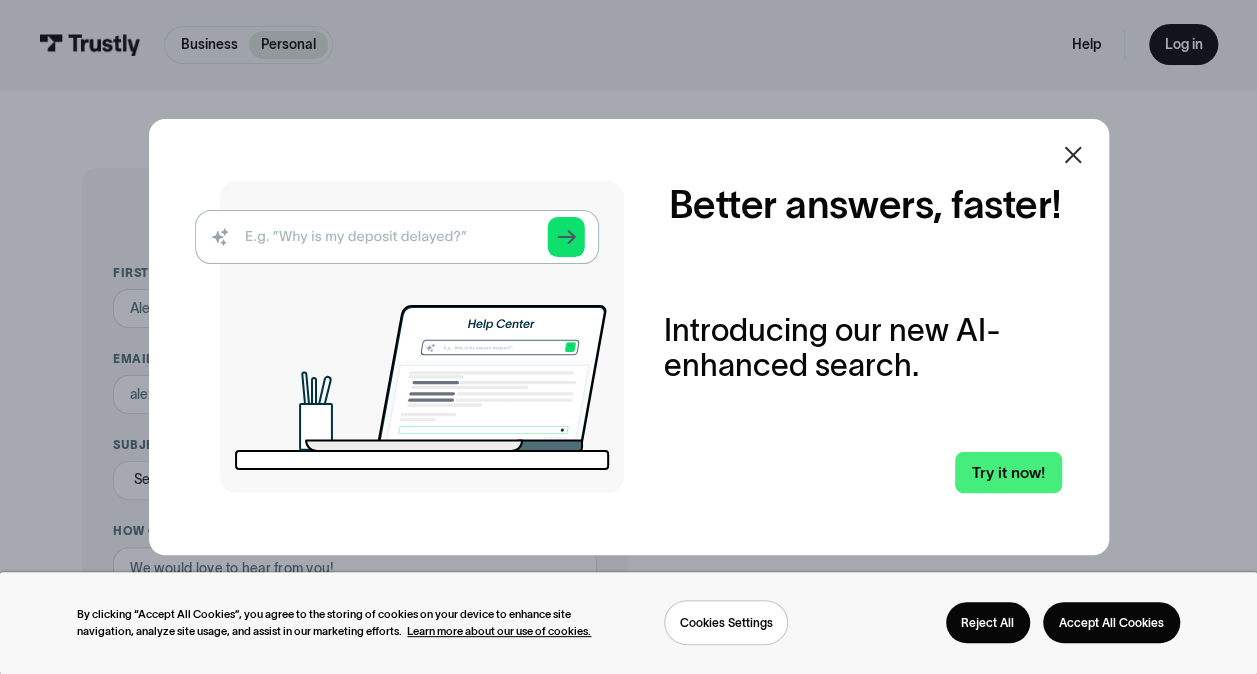 click at bounding box center (1073, 155) 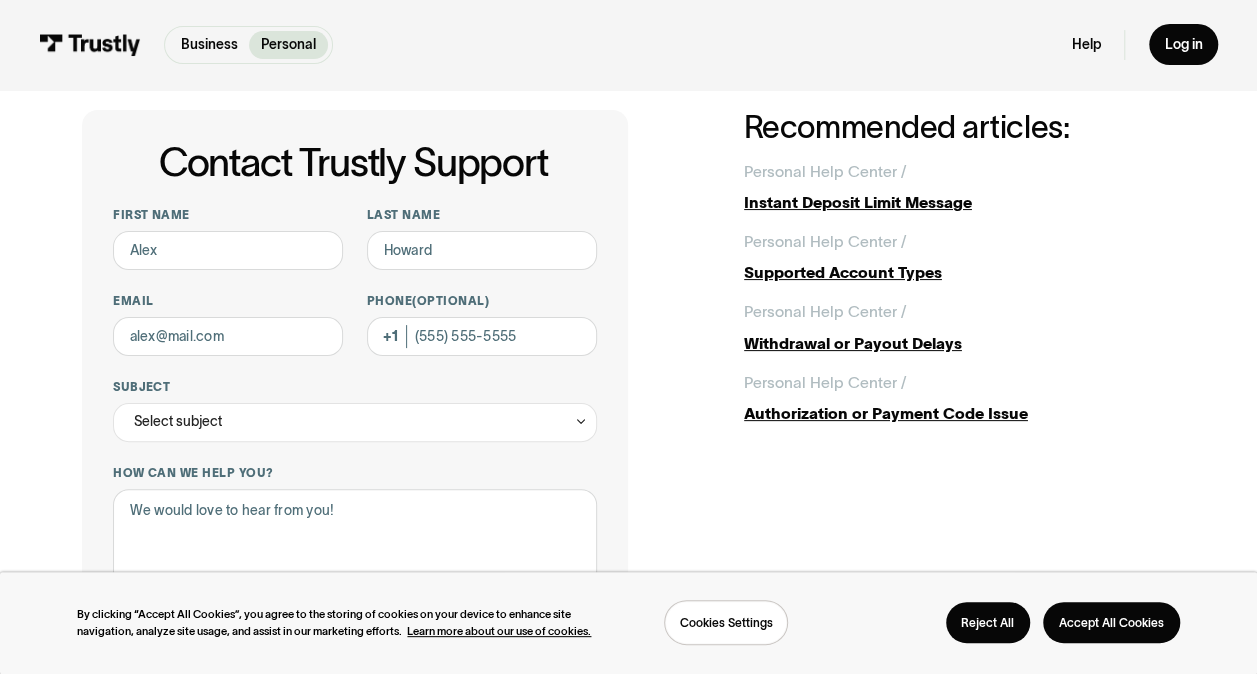 scroll, scrollTop: 0, scrollLeft: 0, axis: both 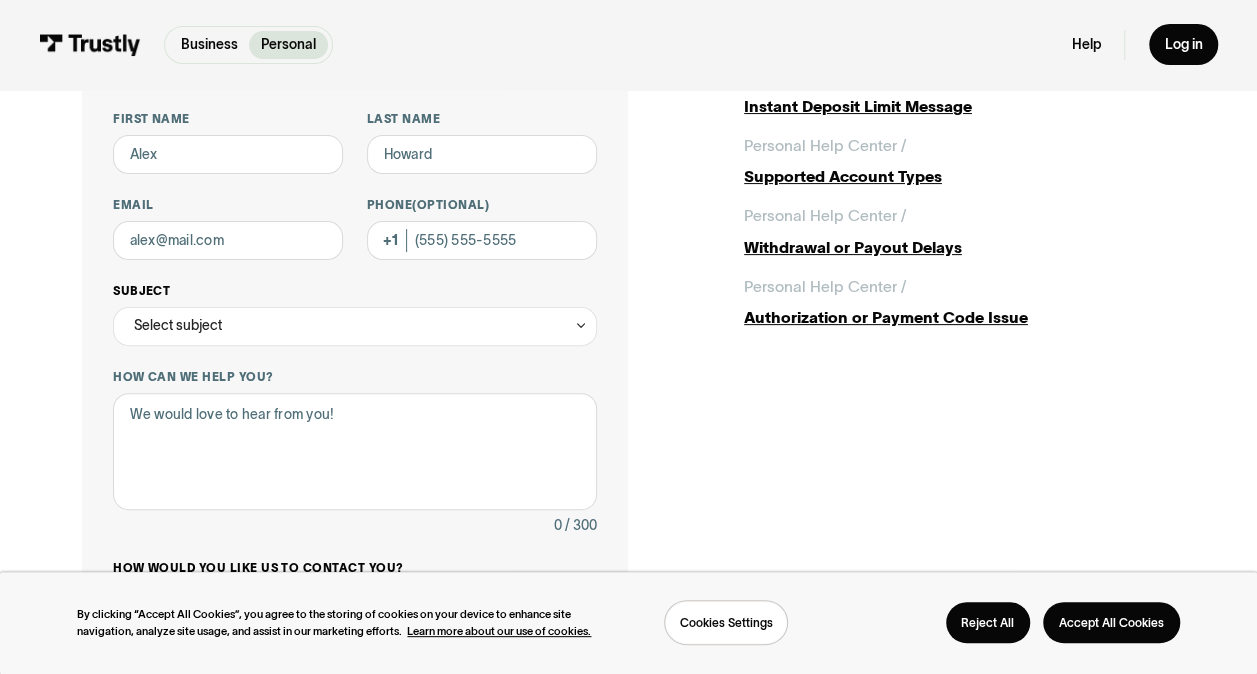 click at bounding box center [581, 325] 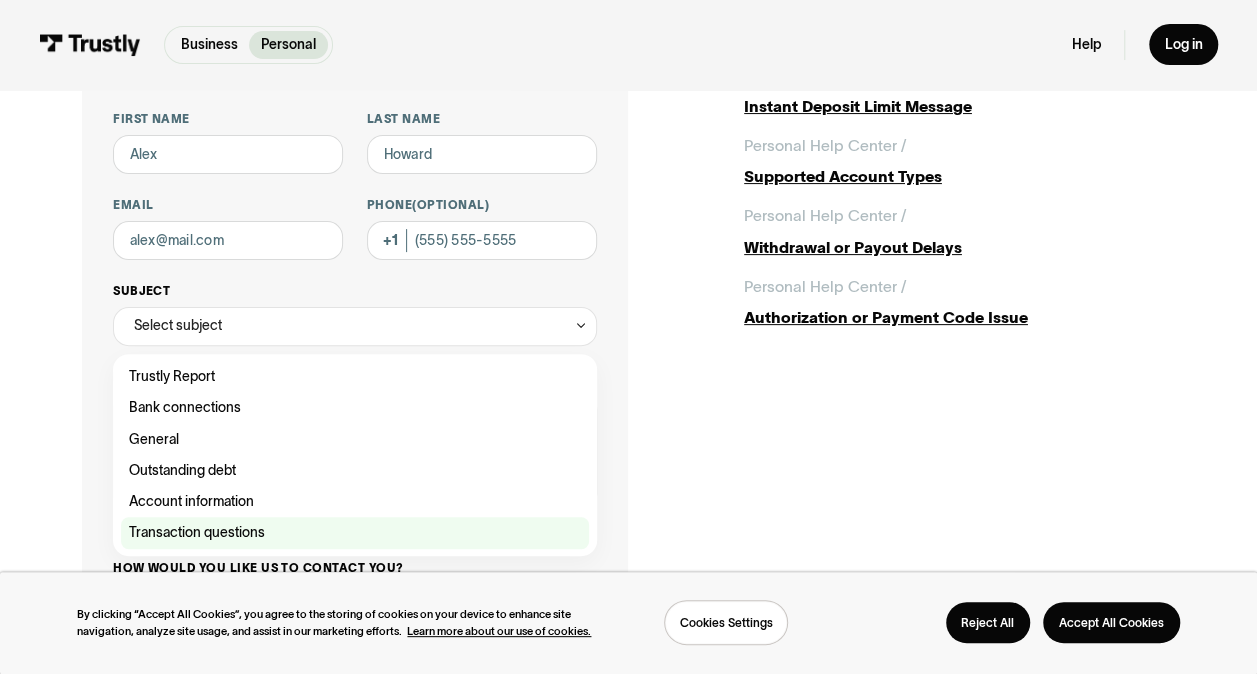 click at bounding box center (355, 376) 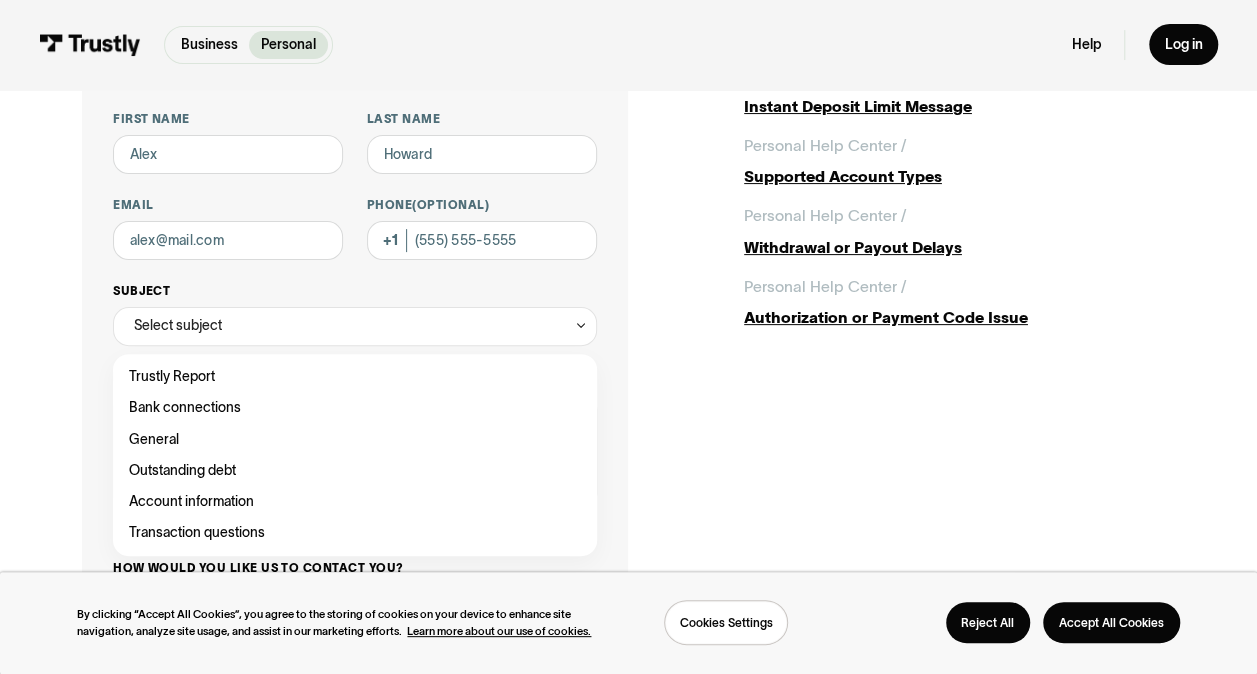 click at bounding box center [581, 326] 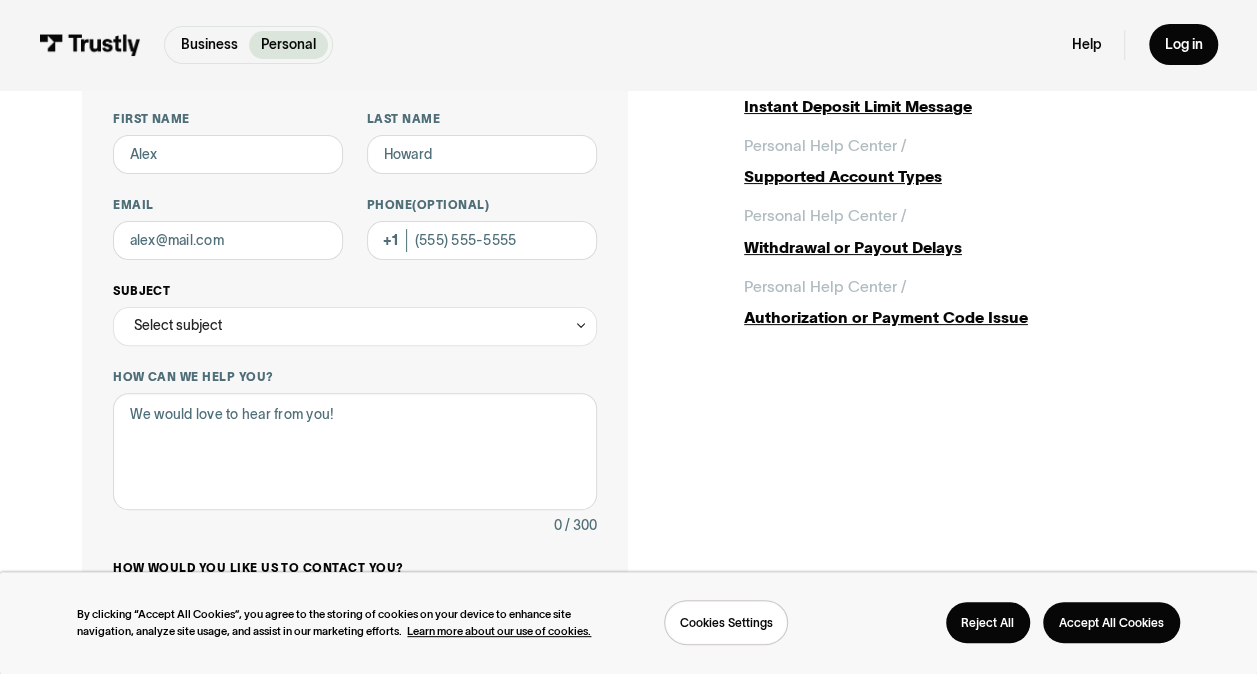 click at bounding box center (581, 325) 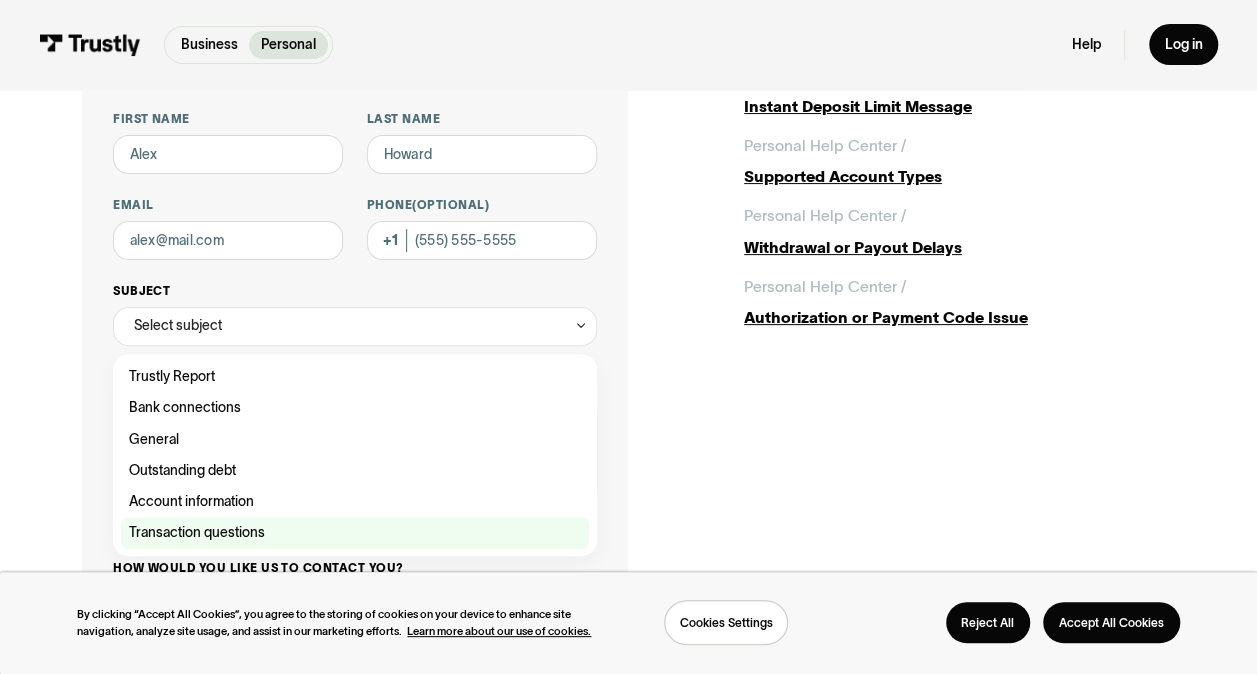 click at bounding box center (355, 532) 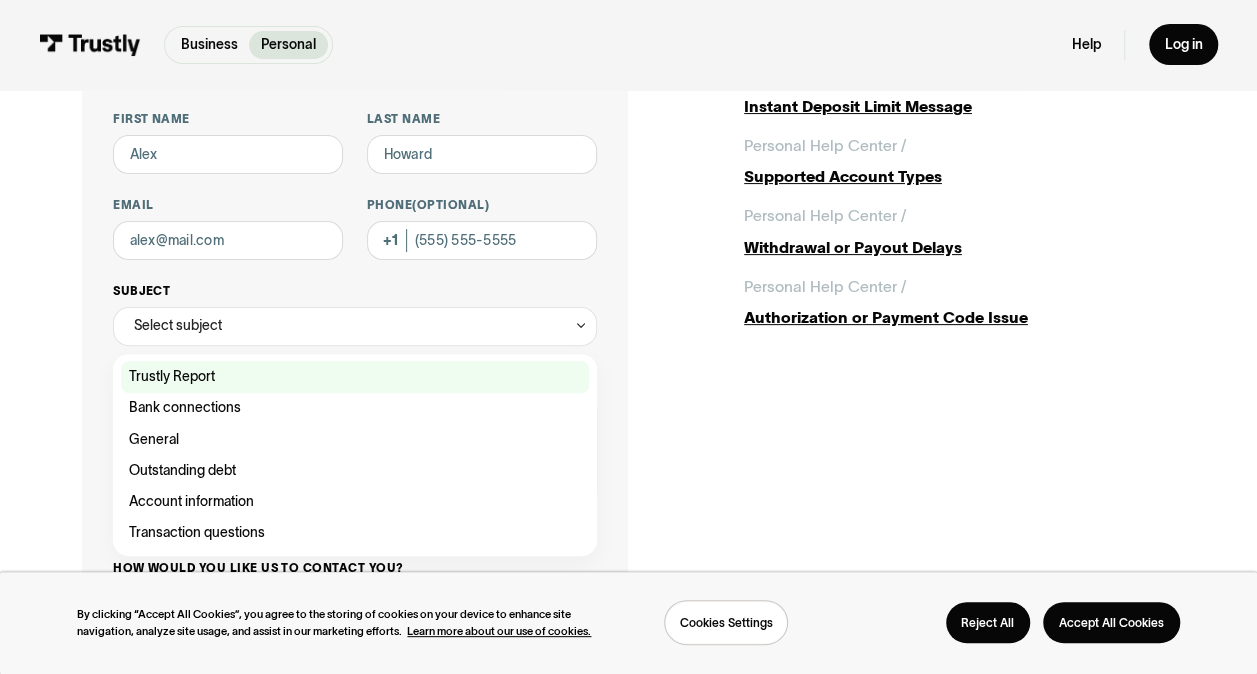 click at bounding box center [355, 376] 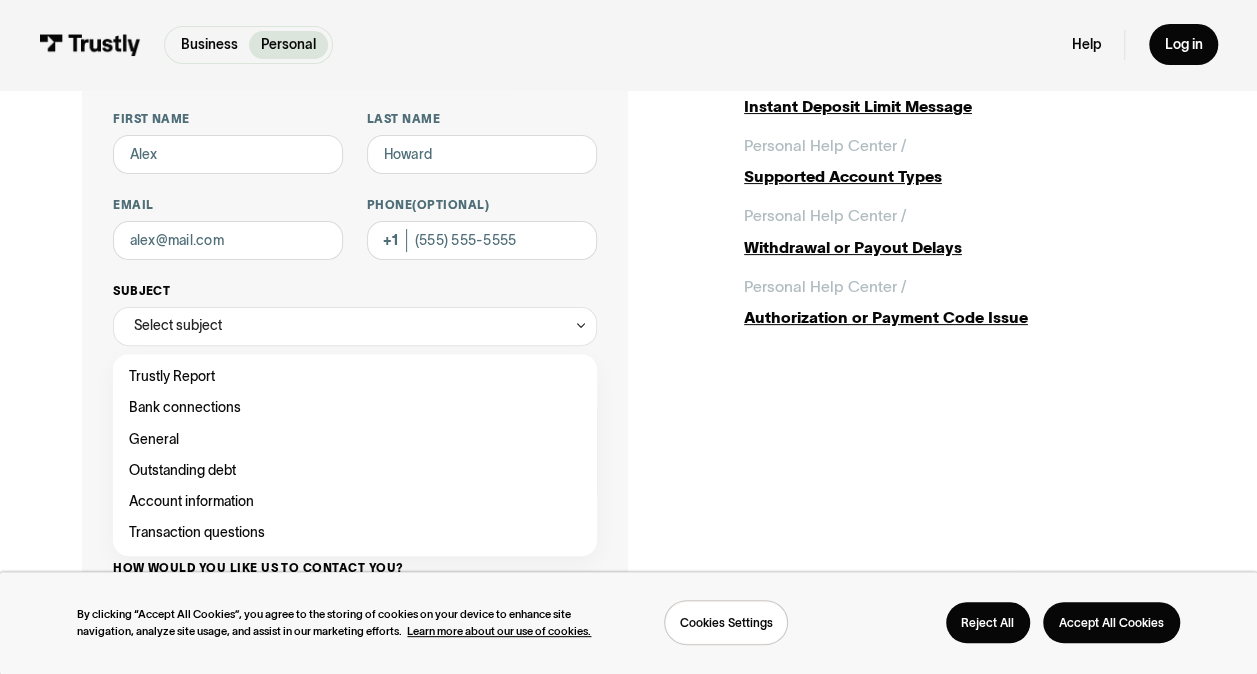 click on "Select subject" at bounding box center (355, 326) 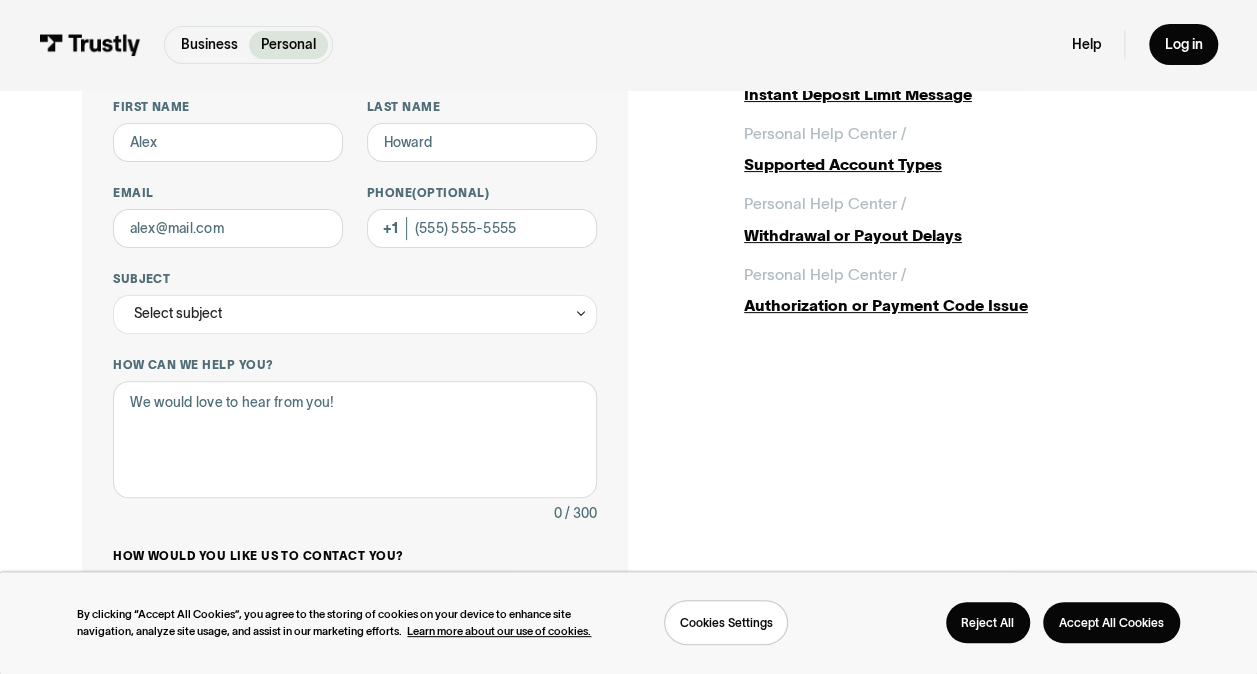 scroll, scrollTop: 98, scrollLeft: 0, axis: vertical 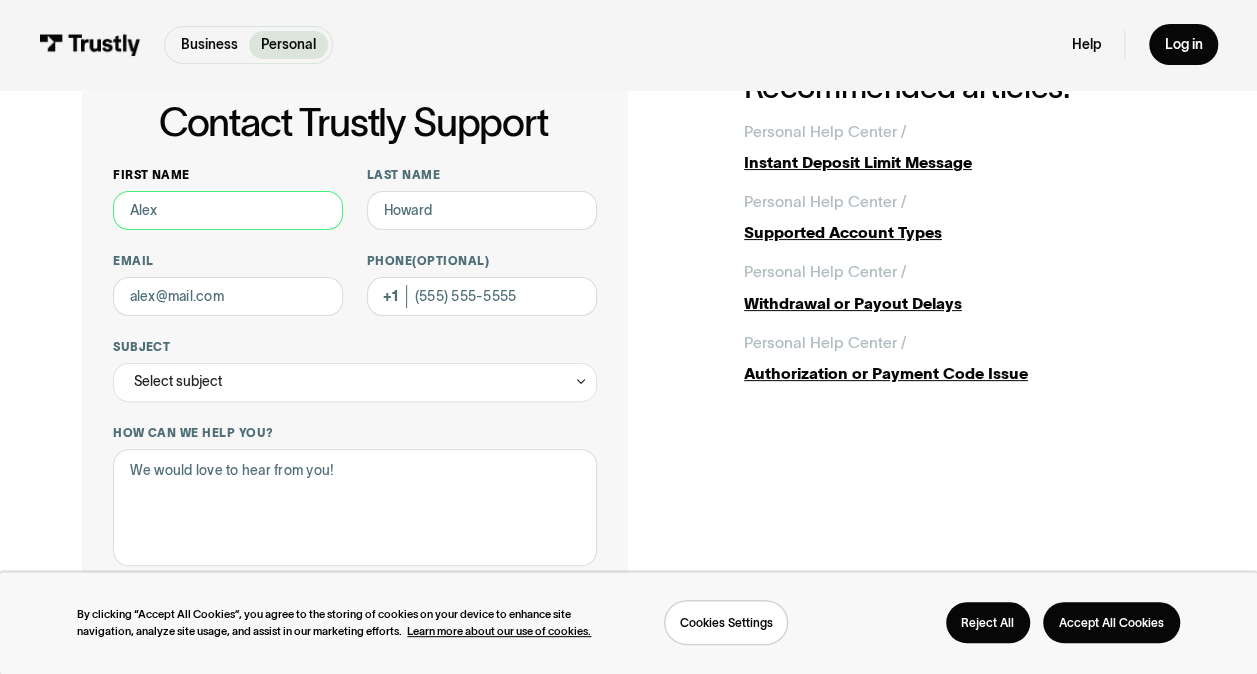 click on "First name" at bounding box center (228, 210) 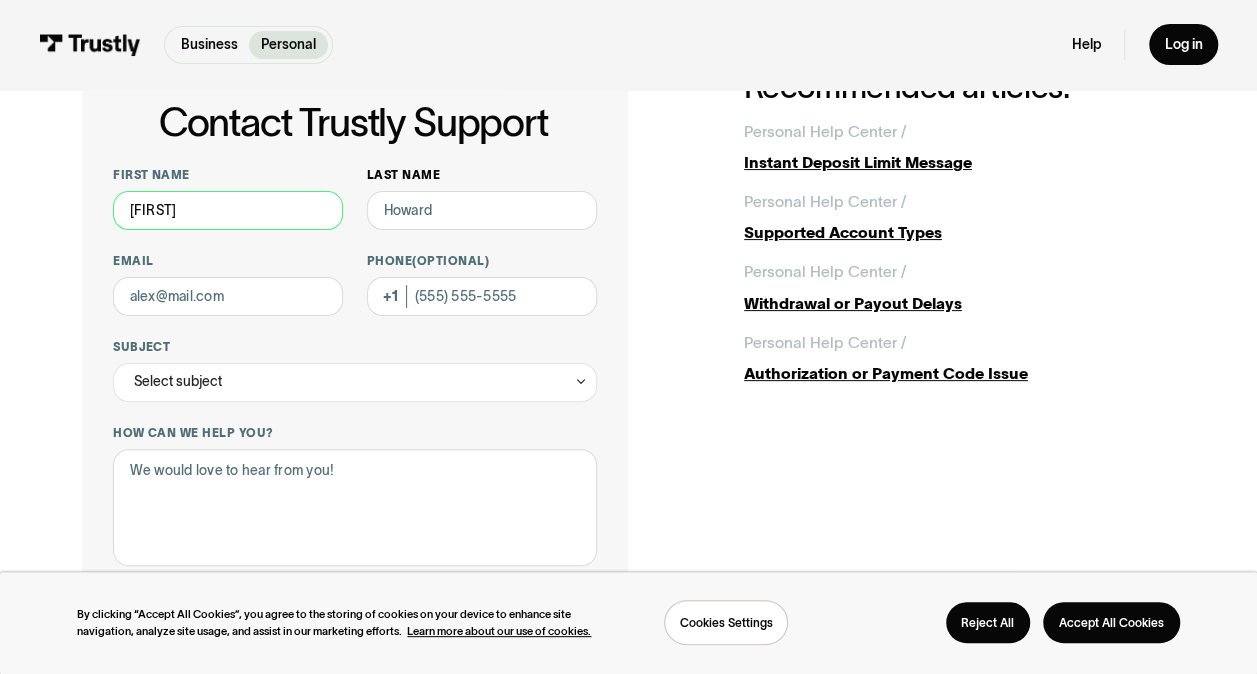 type on "[FIRST]" 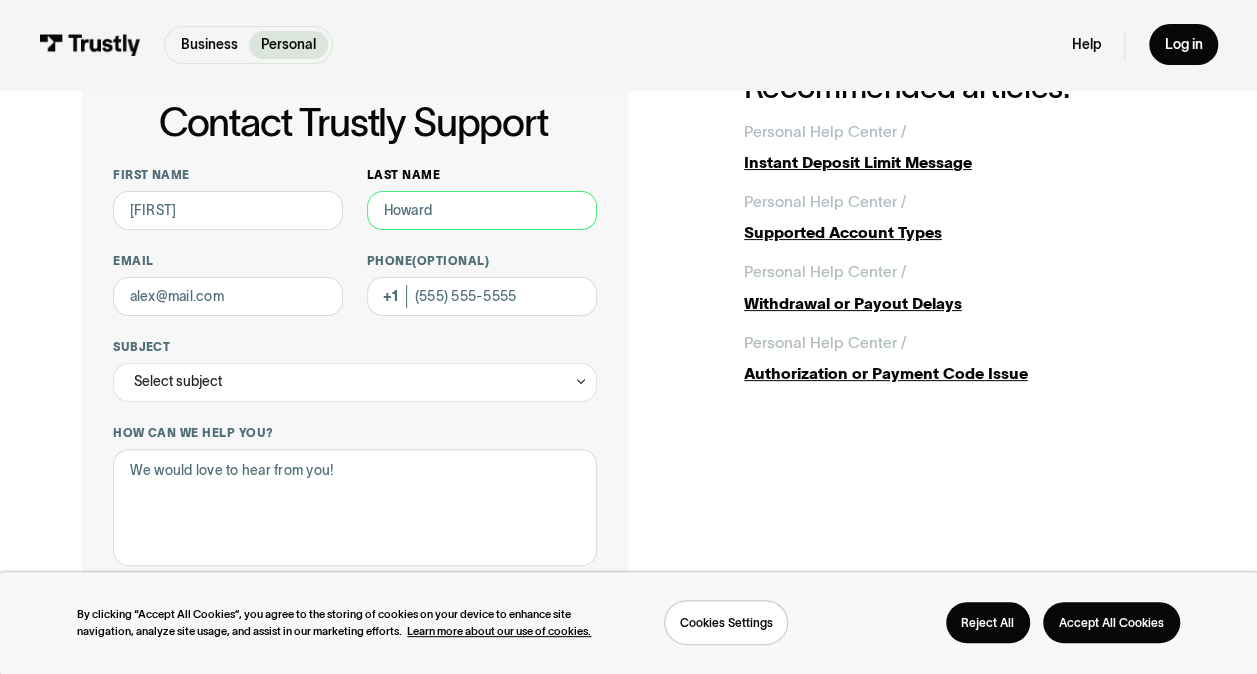 click on "Last name" at bounding box center [482, 210] 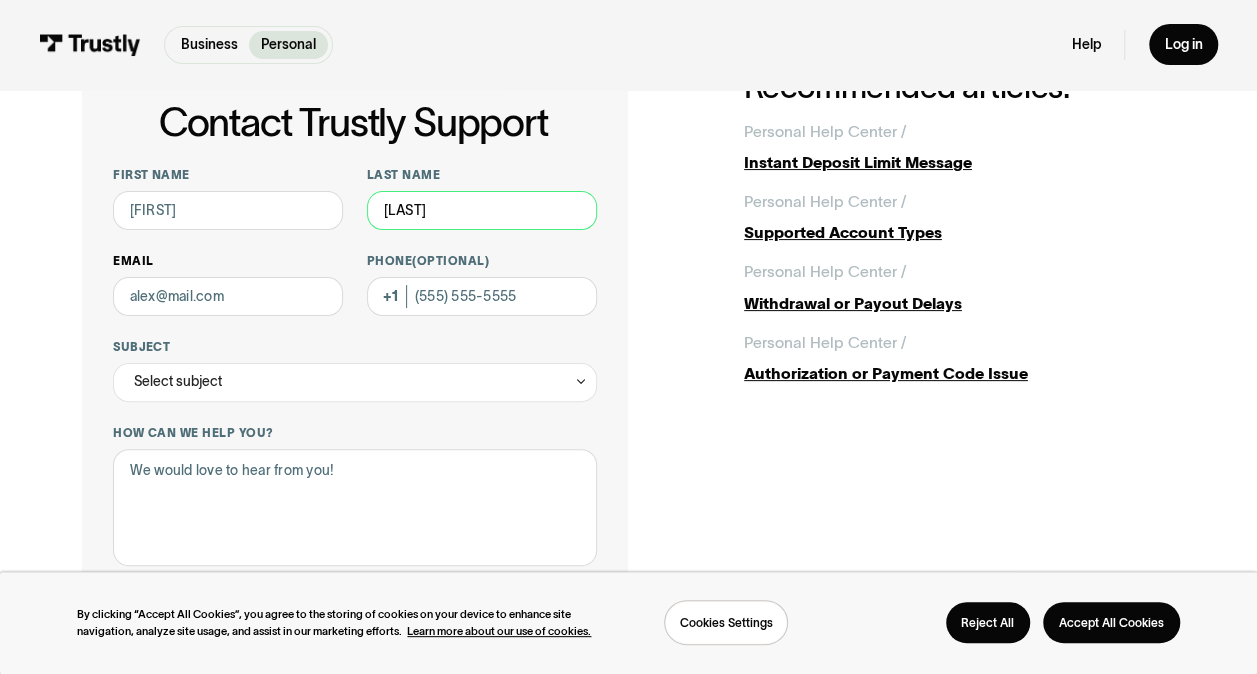 type on "[LAST]" 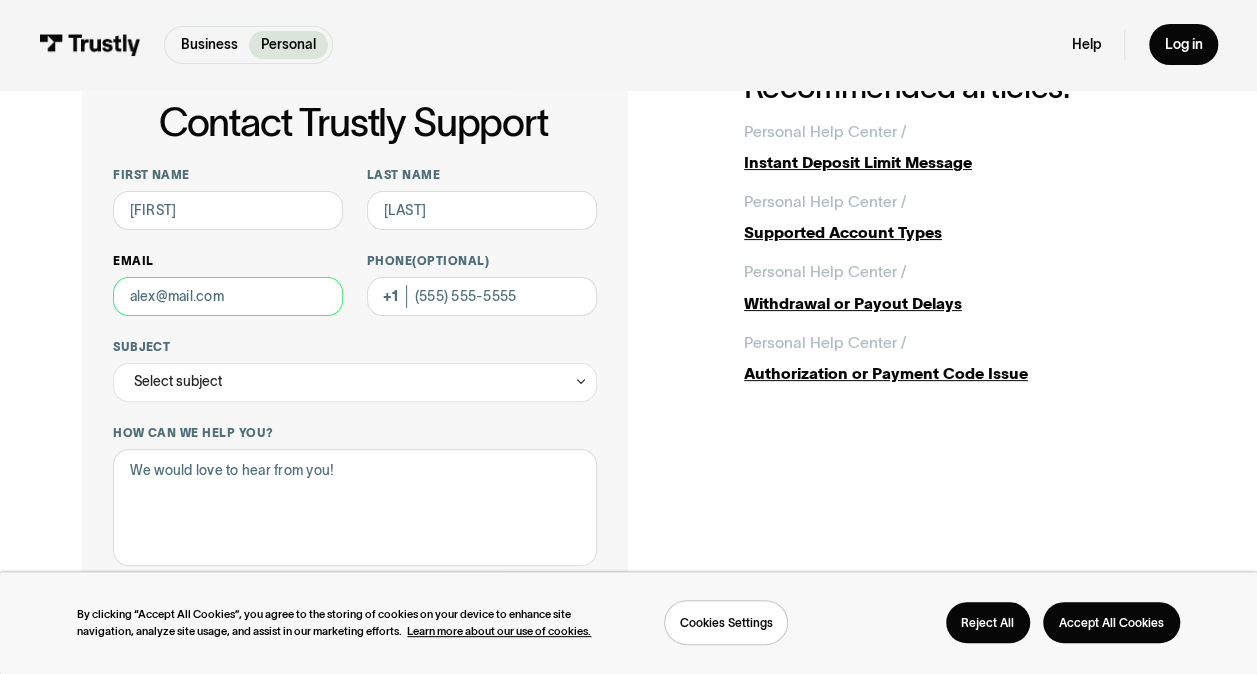 click on "Email" at bounding box center (228, 296) 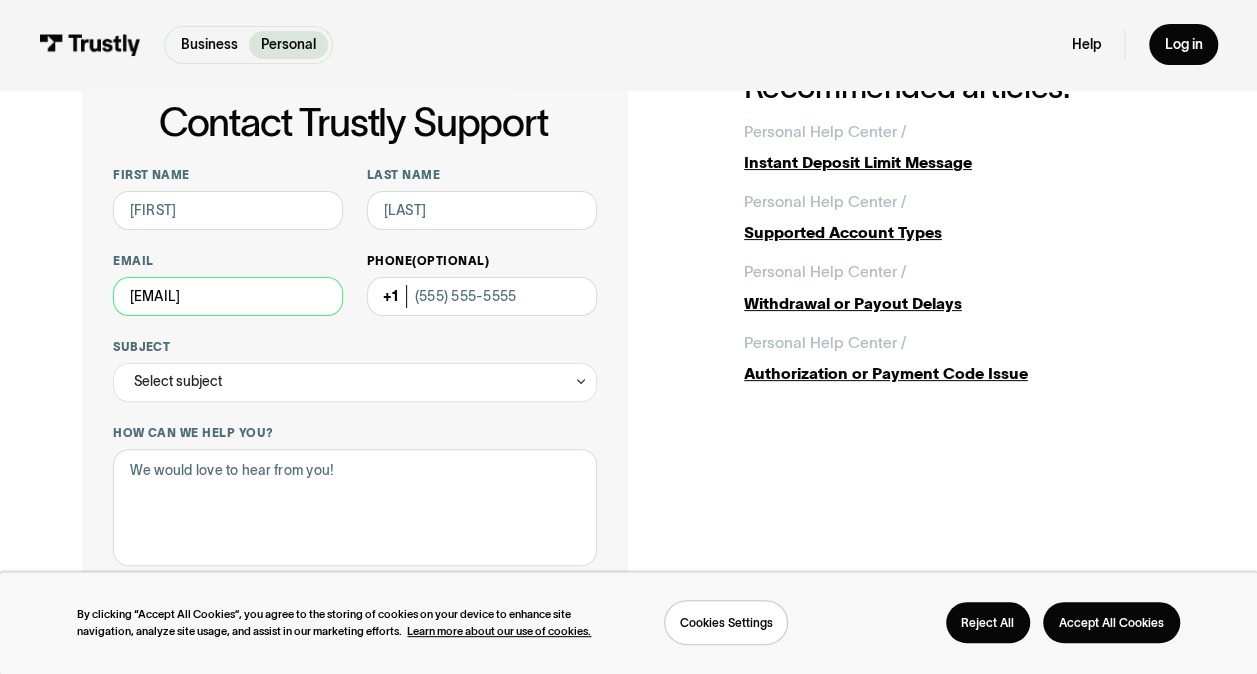 type on "[EMAIL]" 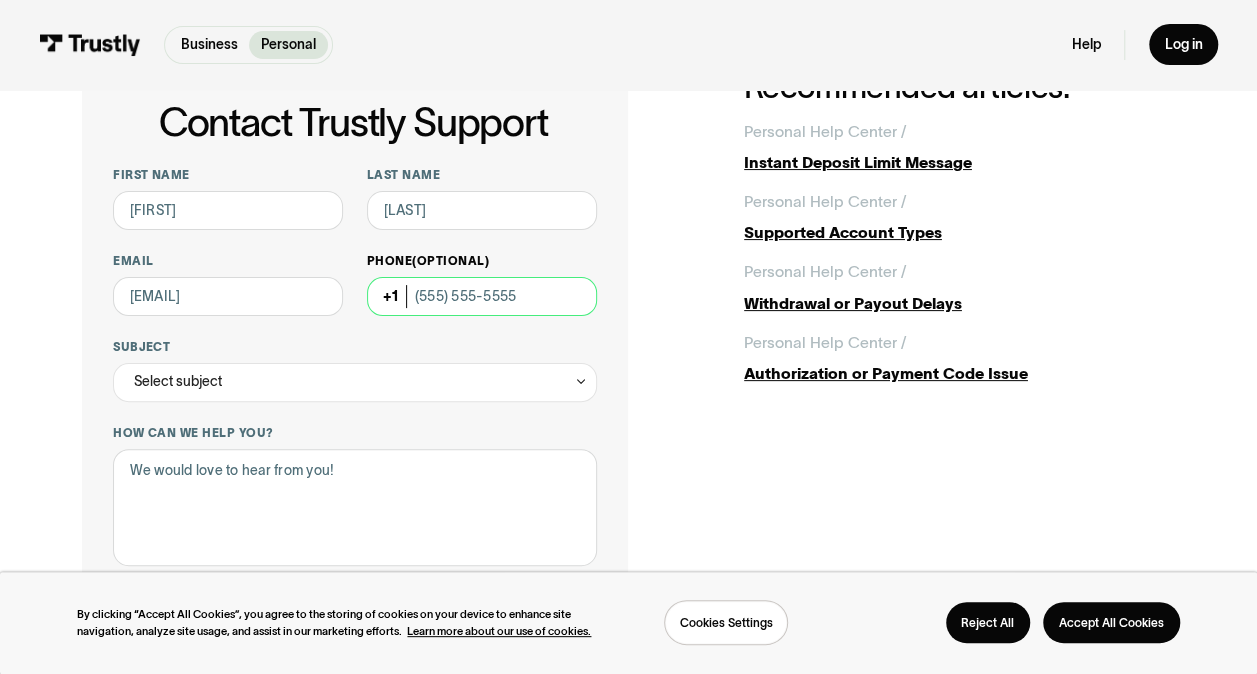 click on "Phone  (Optional)" at bounding box center [482, 296] 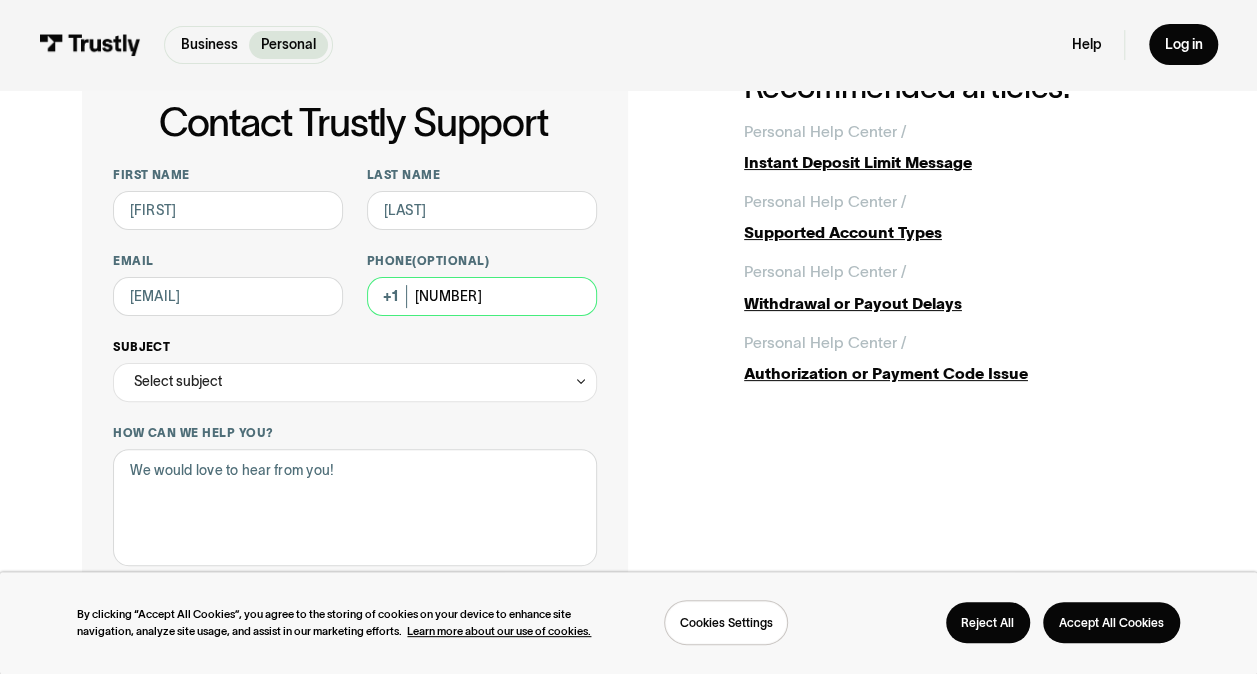 type on "[PHONE]" 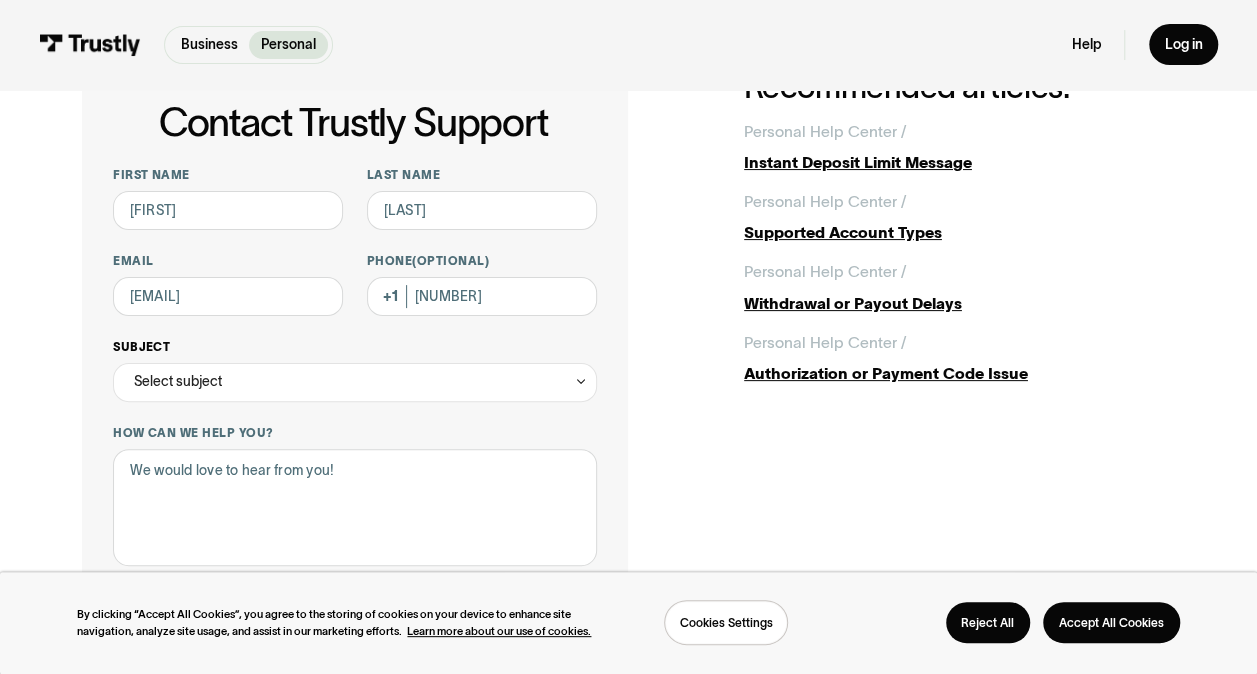 click on "Select subject" at bounding box center (355, 382) 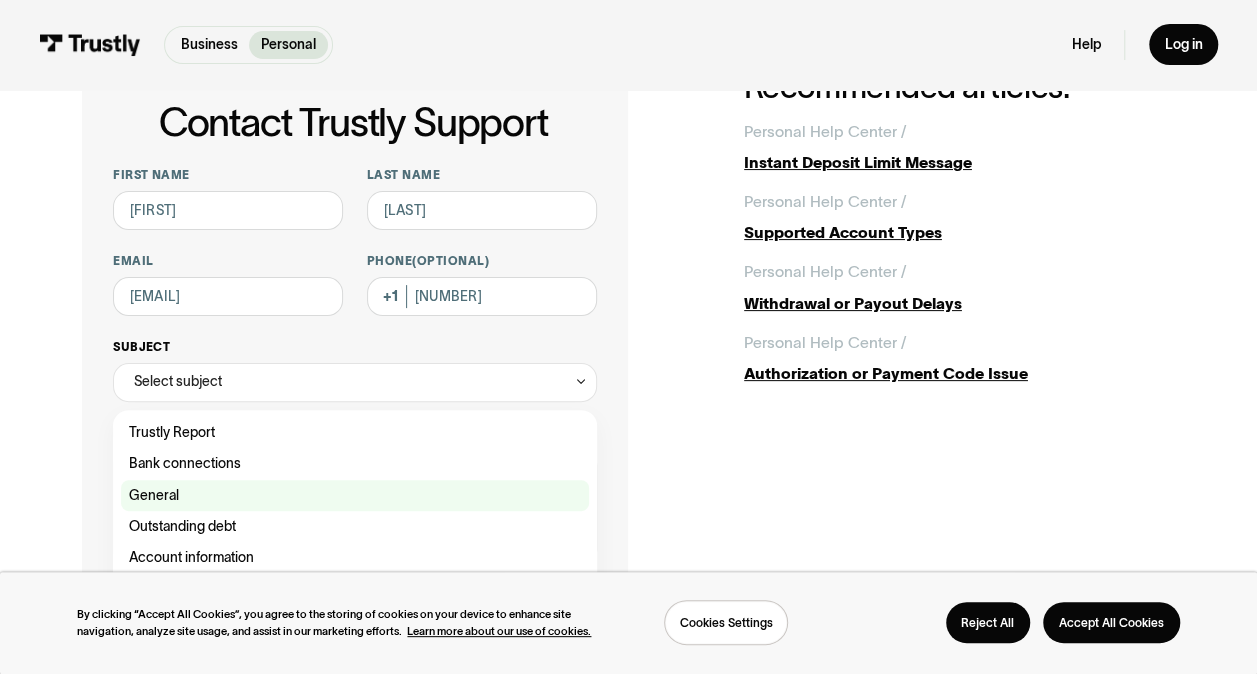 click at bounding box center (355, 432) 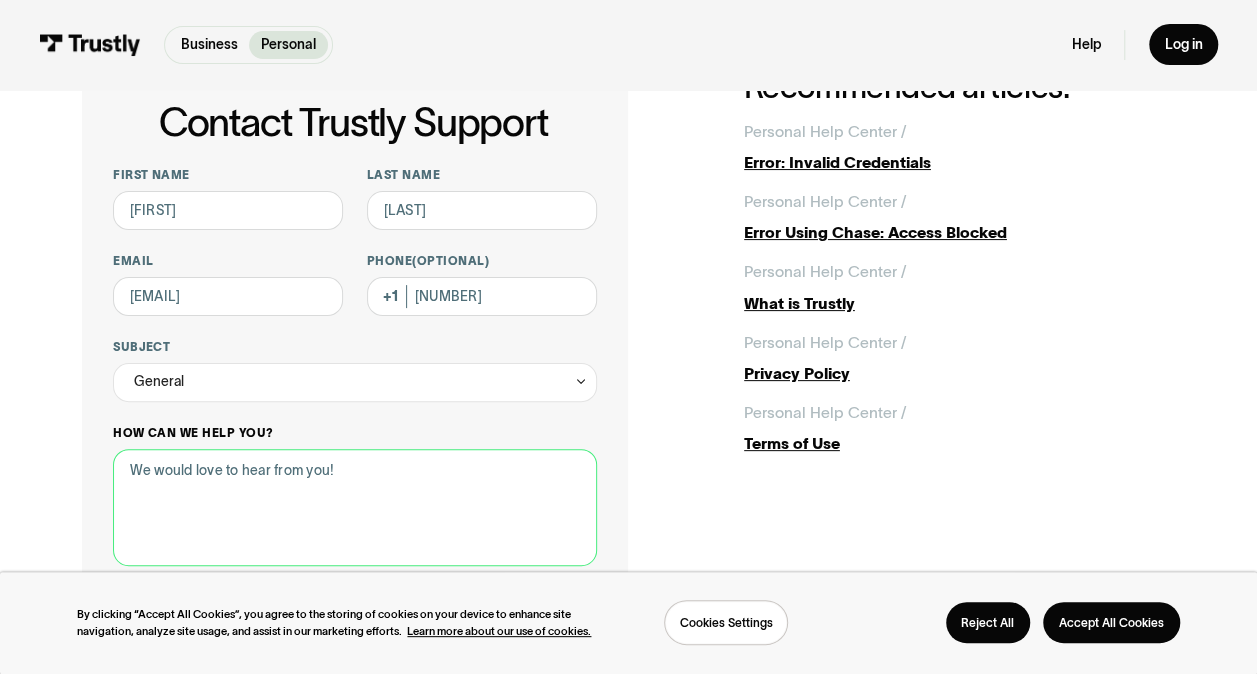 click on "How can we help you?" at bounding box center [355, 507] 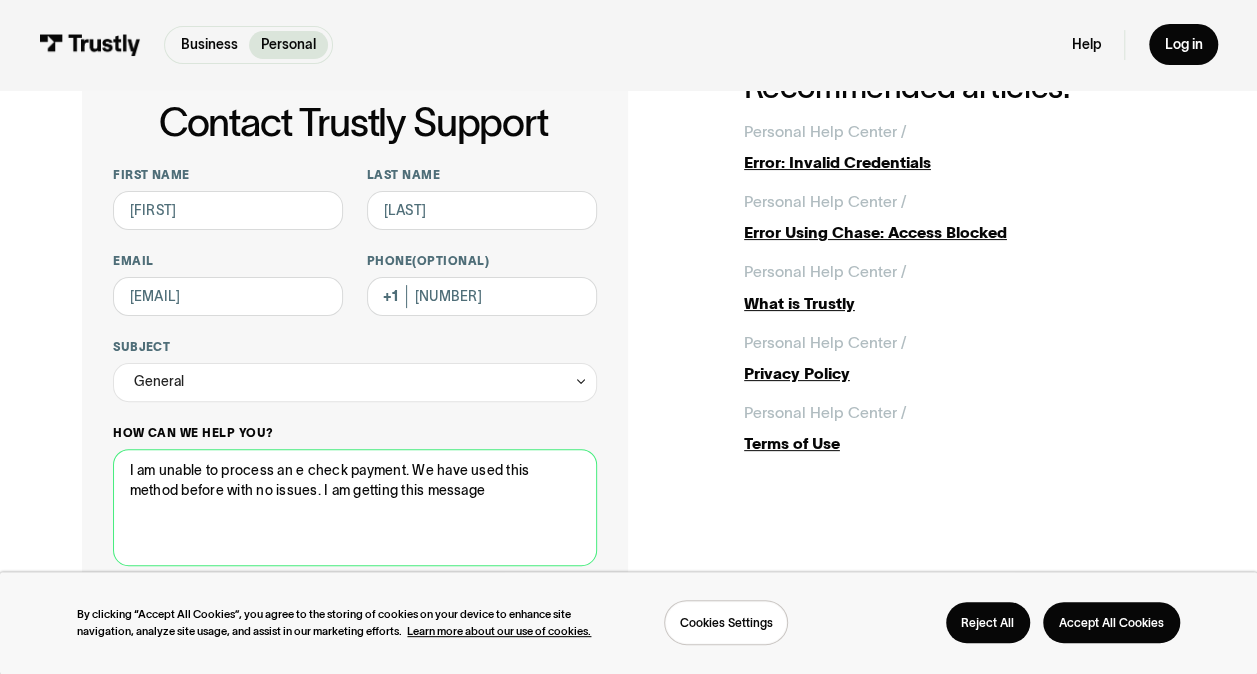 click on "I am unable to process an e check payment.  We have used this method before with no issues.  I am getting this message" at bounding box center (355, 507) 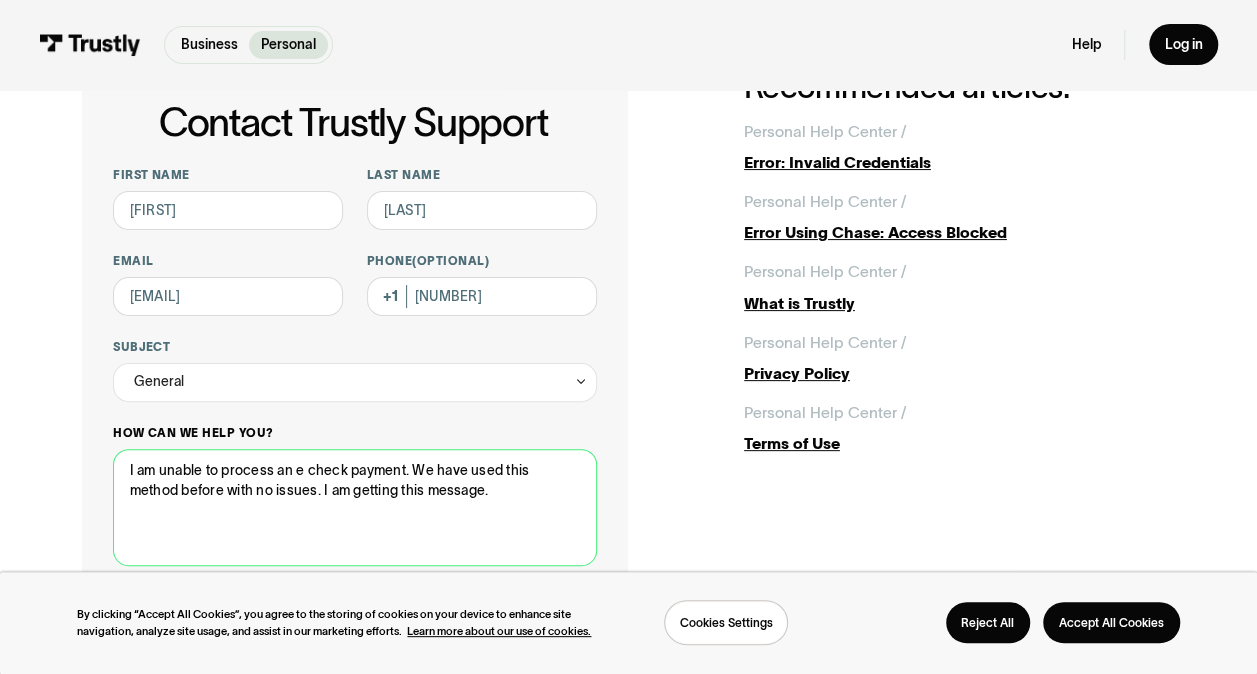 click on "I am unable to process an e check payment.  We have used this method before with no issues.  I am getting this message." at bounding box center [355, 507] 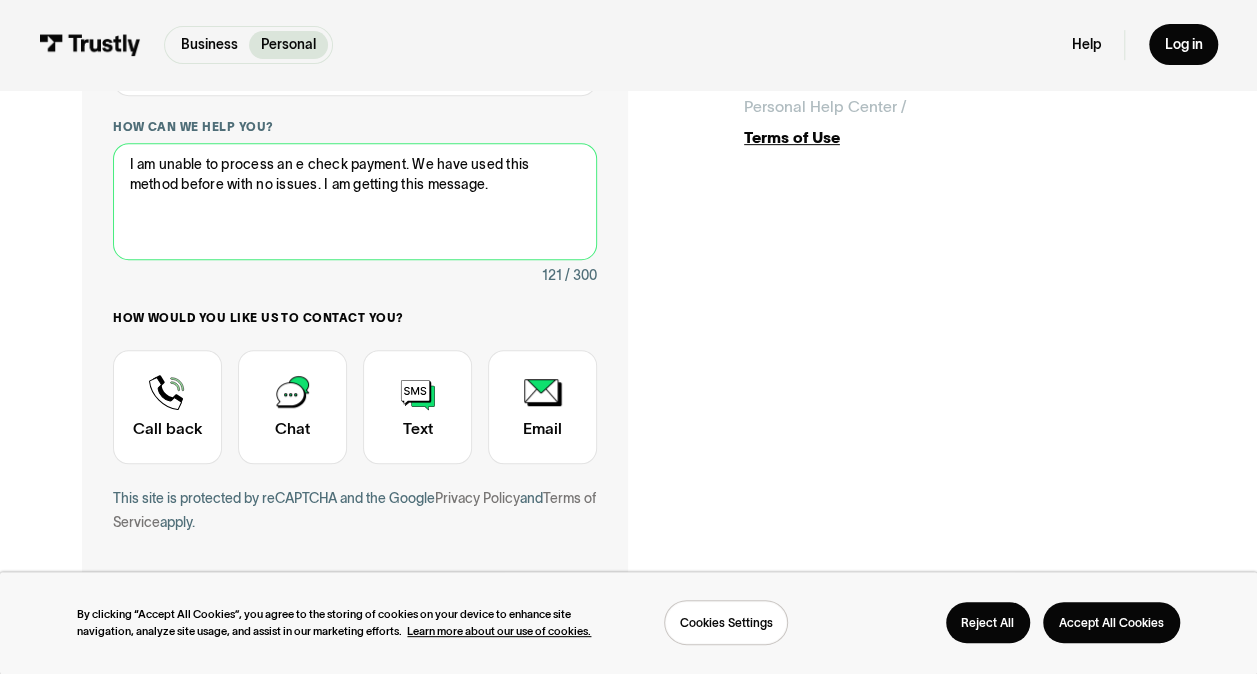 scroll, scrollTop: 398, scrollLeft: 0, axis: vertical 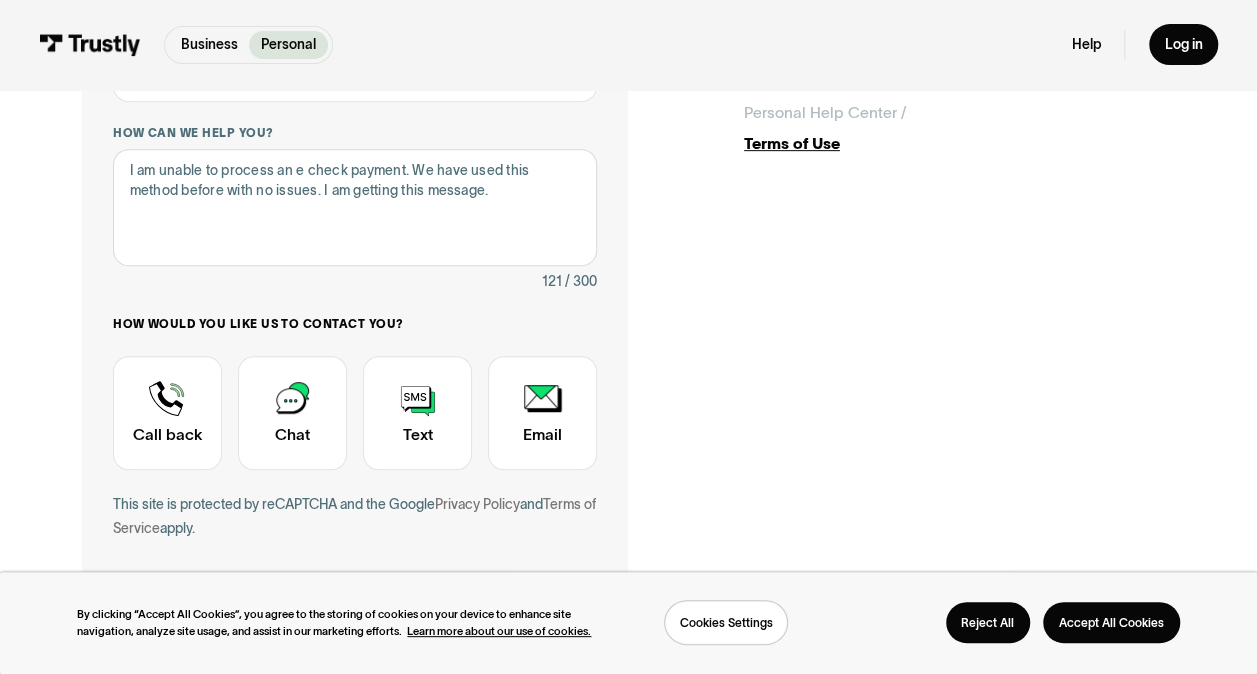 click on "Business Personal Business Personal Help Log in Business Personal Help Log in" at bounding box center [628, 45] 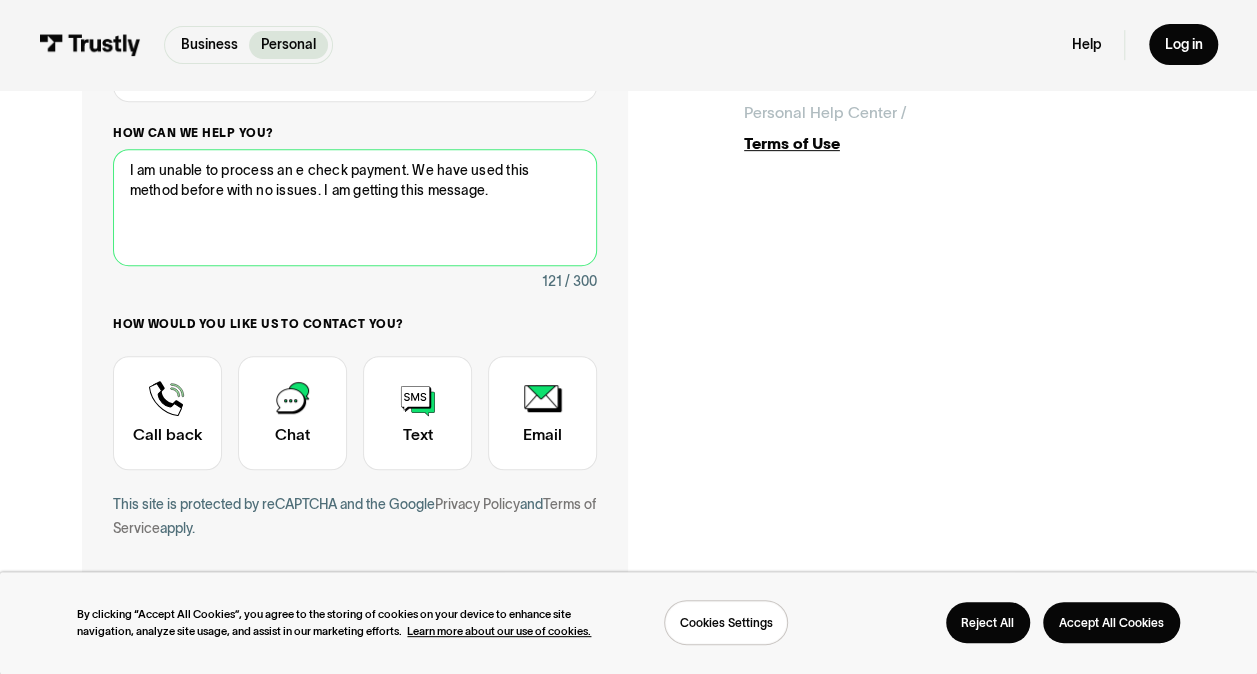 click on "I am unable to process an e check payment.  We have used this method before with no issues.  I am getting this message." at bounding box center [355, 207] 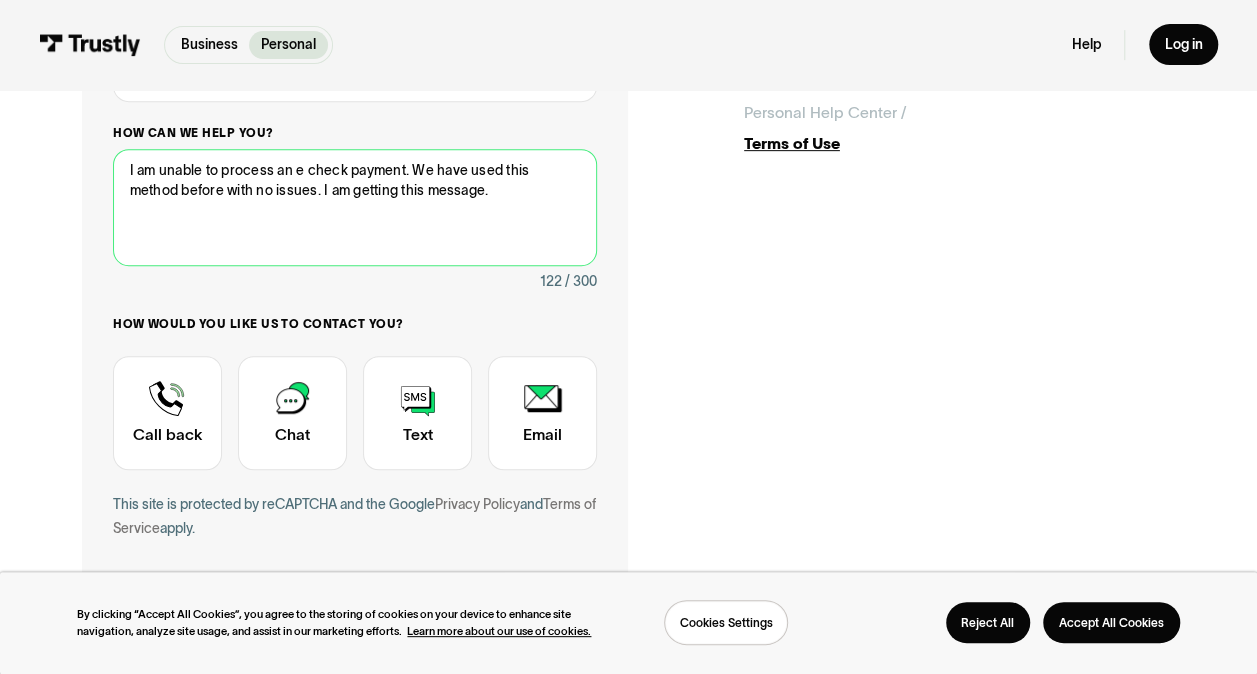 paste on "Unaccepted Account
Sorry, we were unable to accept that account as it falls short of our validation requirements. Please select a different payment method, or, you can attempt to" 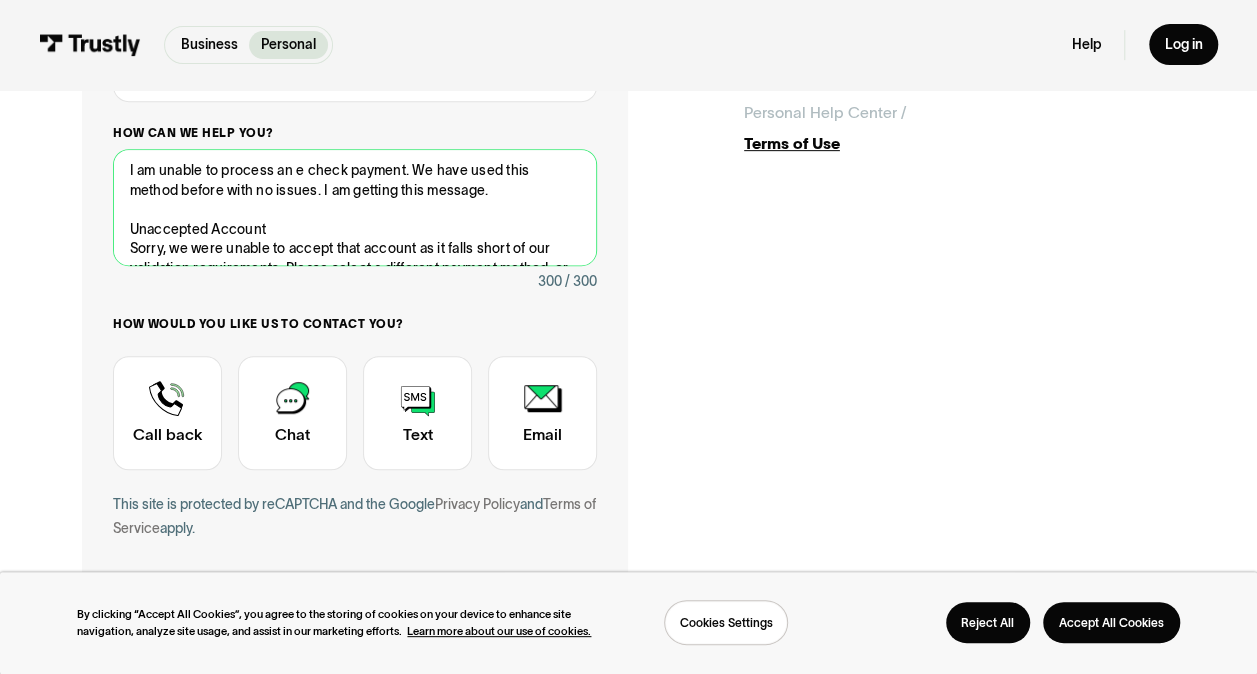 scroll, scrollTop: 30, scrollLeft: 0, axis: vertical 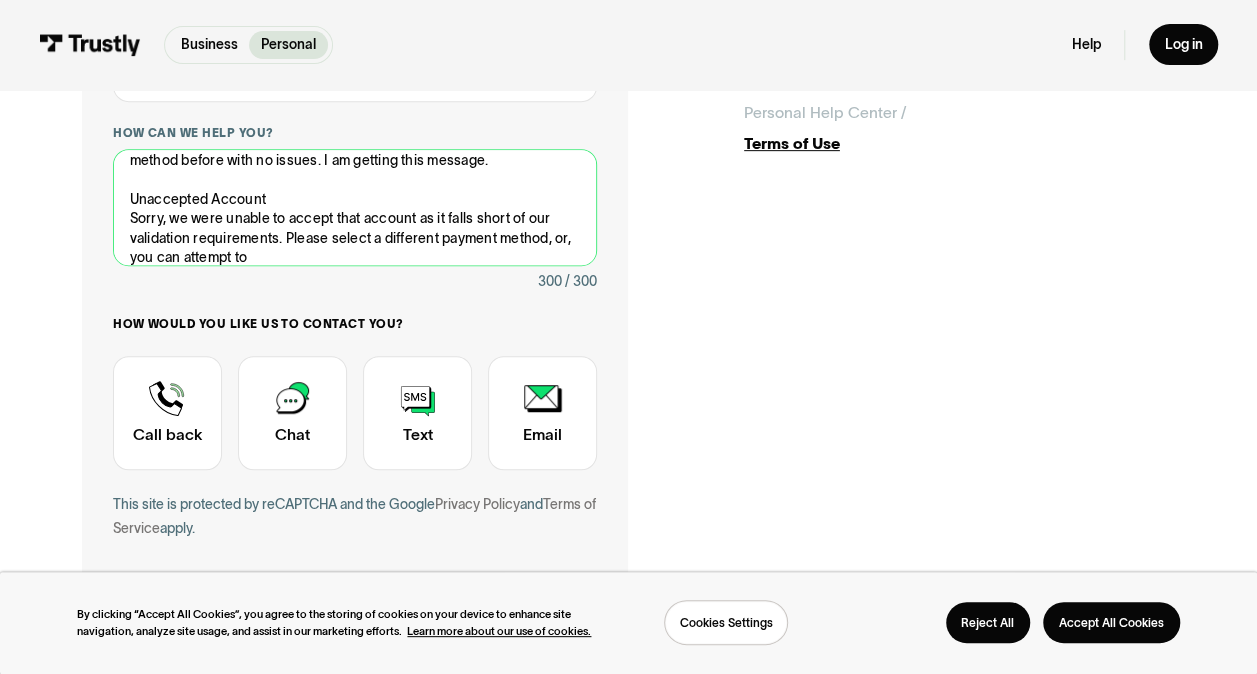 type on "I am unable to process an e check payment.  We have used this method before with no issues.  I am getting this message.
Unaccepted Account
Sorry, we were unable to accept that account as it falls short of our validation requirements. Please select a different payment method, or, you can attempt to" 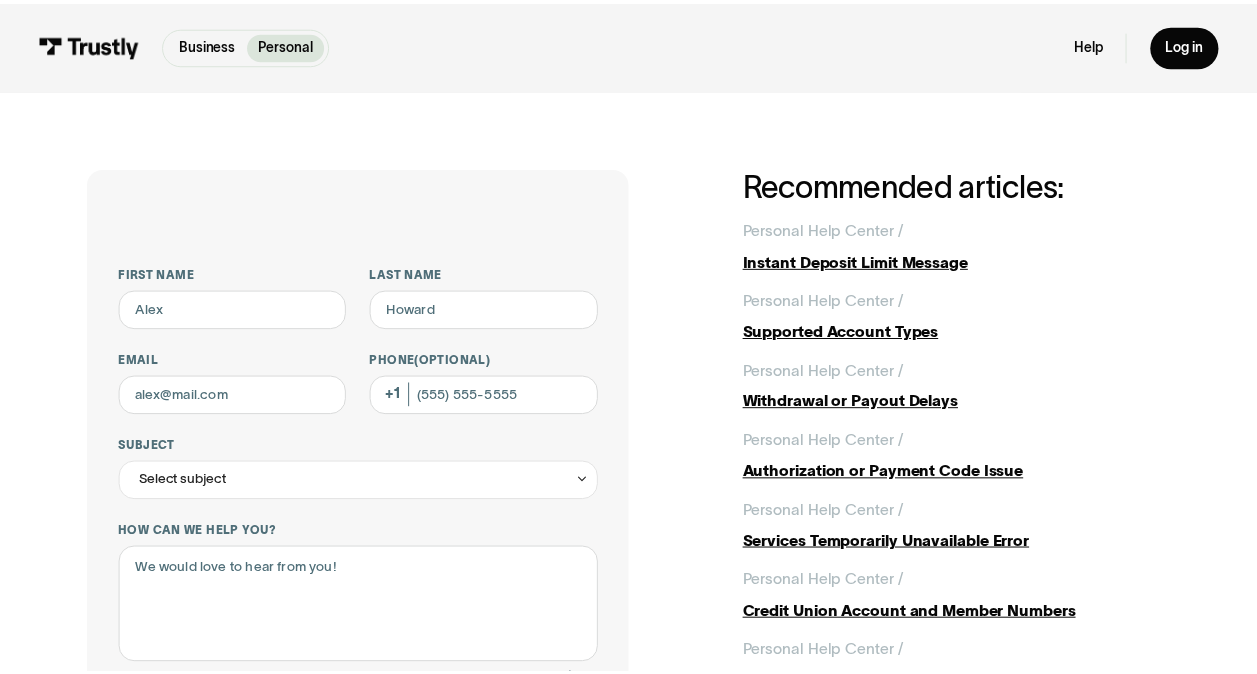 scroll, scrollTop: 0, scrollLeft: 0, axis: both 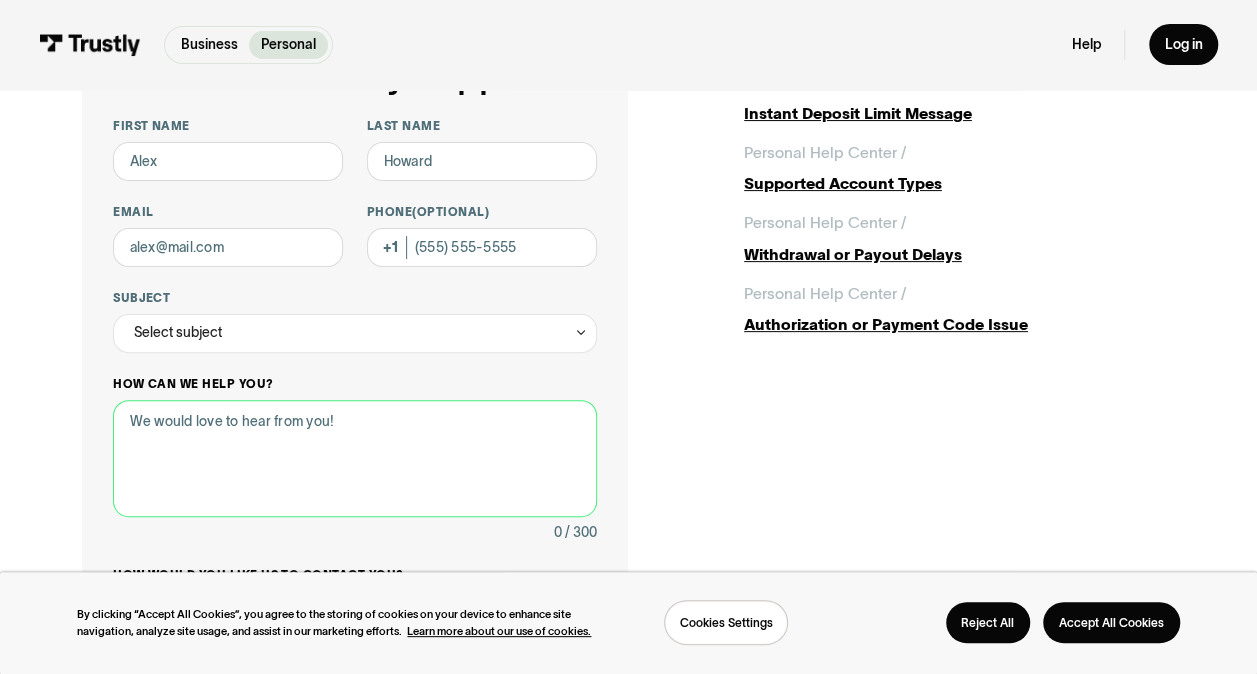 click on "How can we help you?" at bounding box center (355, 458) 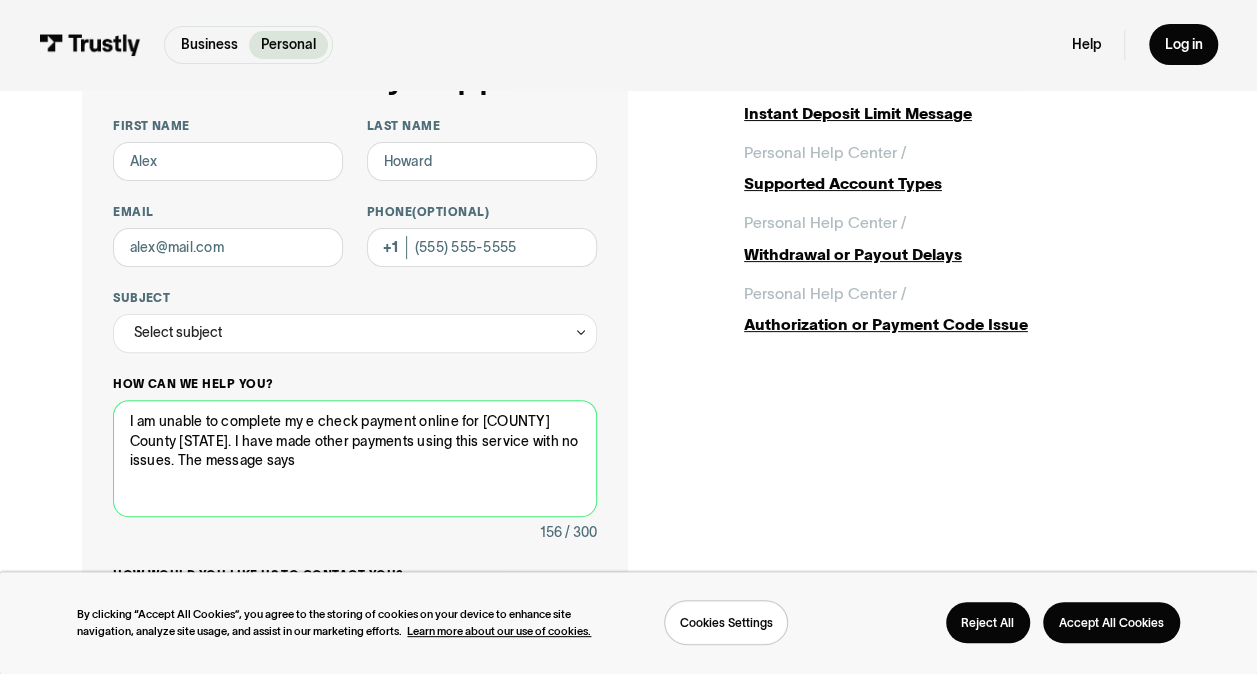 paste on "Unaccepted Account
Sorry, we were unable to accept that account as it falls short of our validation requirements. Please select a different paym" 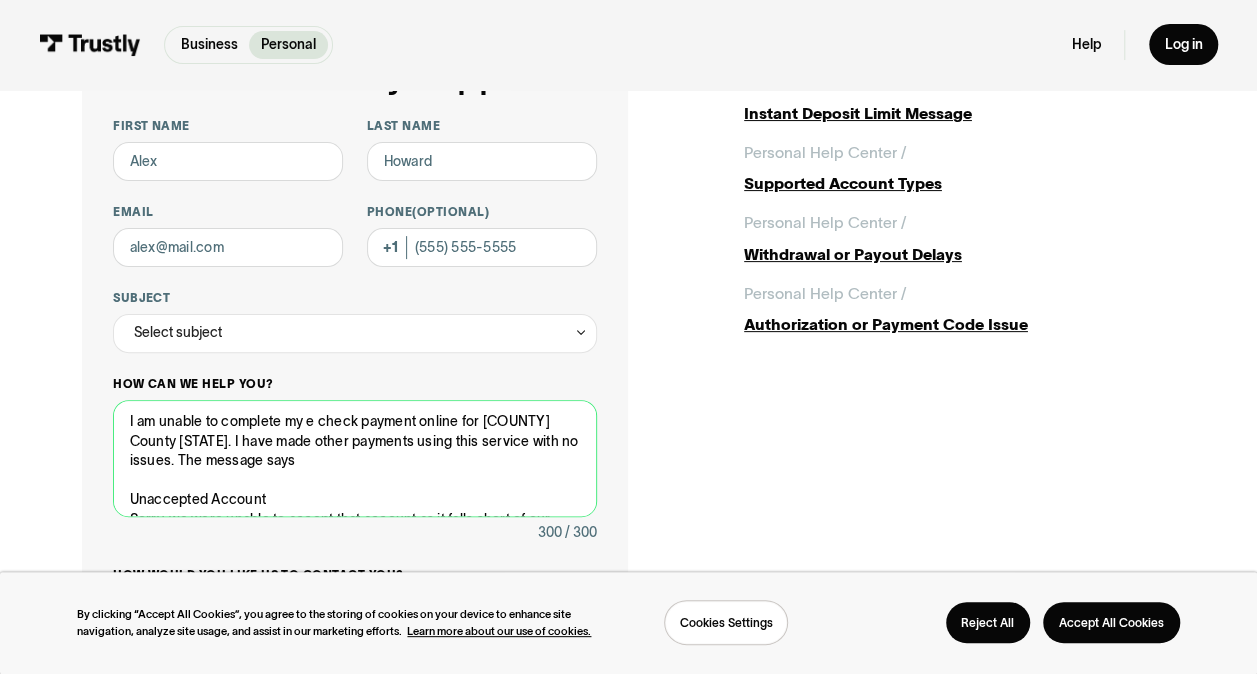scroll, scrollTop: 30, scrollLeft: 0, axis: vertical 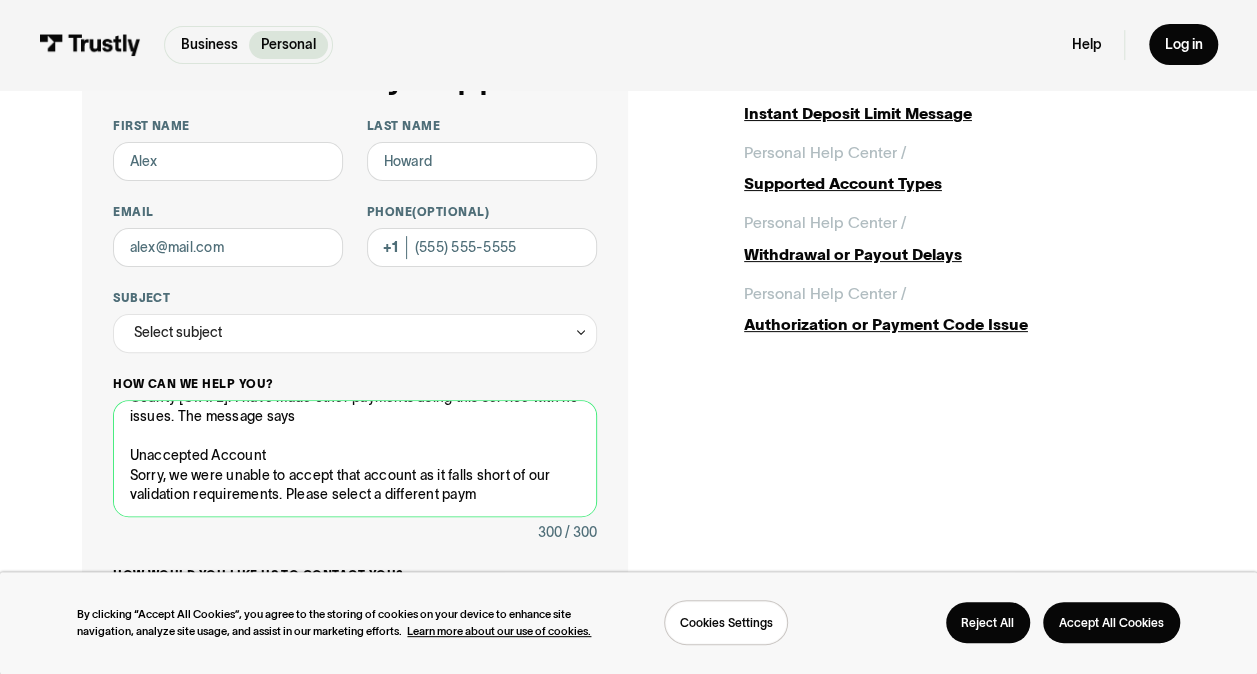 type on "I am unable to complete my e check payment online for [COUNTY] County [STATE]. I have made other payments using this service with no issues. The message says
Unaccepted Account
Sorry, we were unable to accept that account as it falls short of our validation requirements. Please select a different paym" 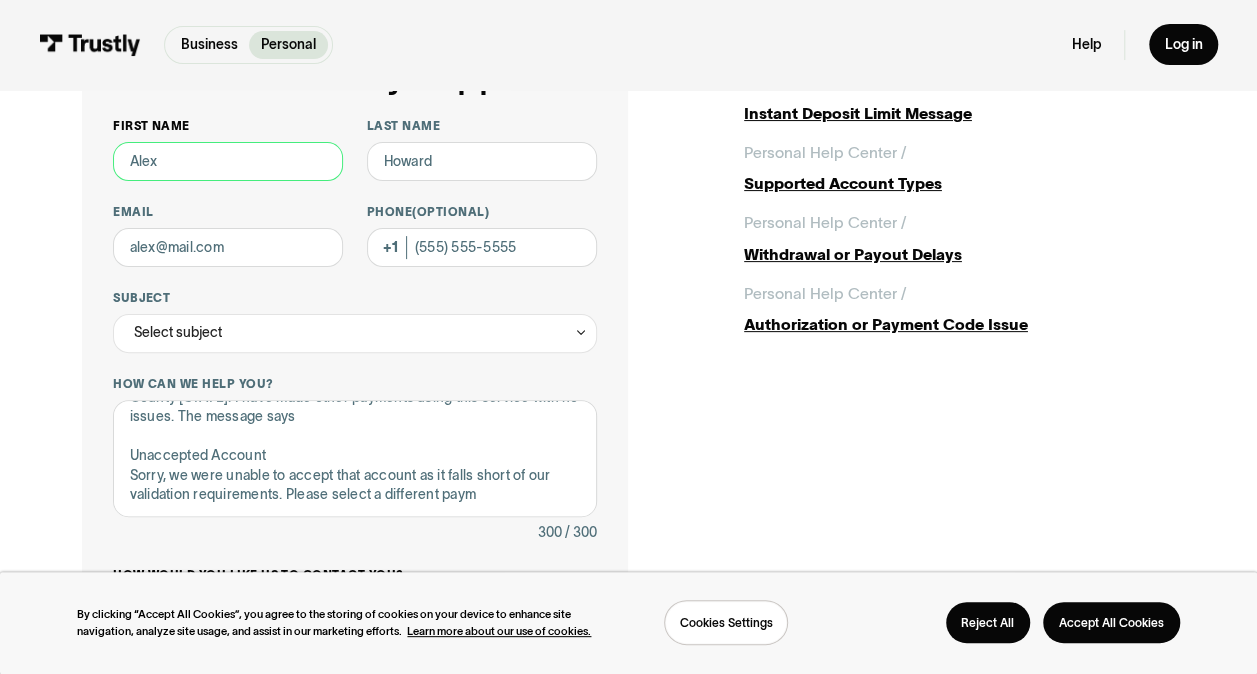 click on "First name" at bounding box center [228, 161] 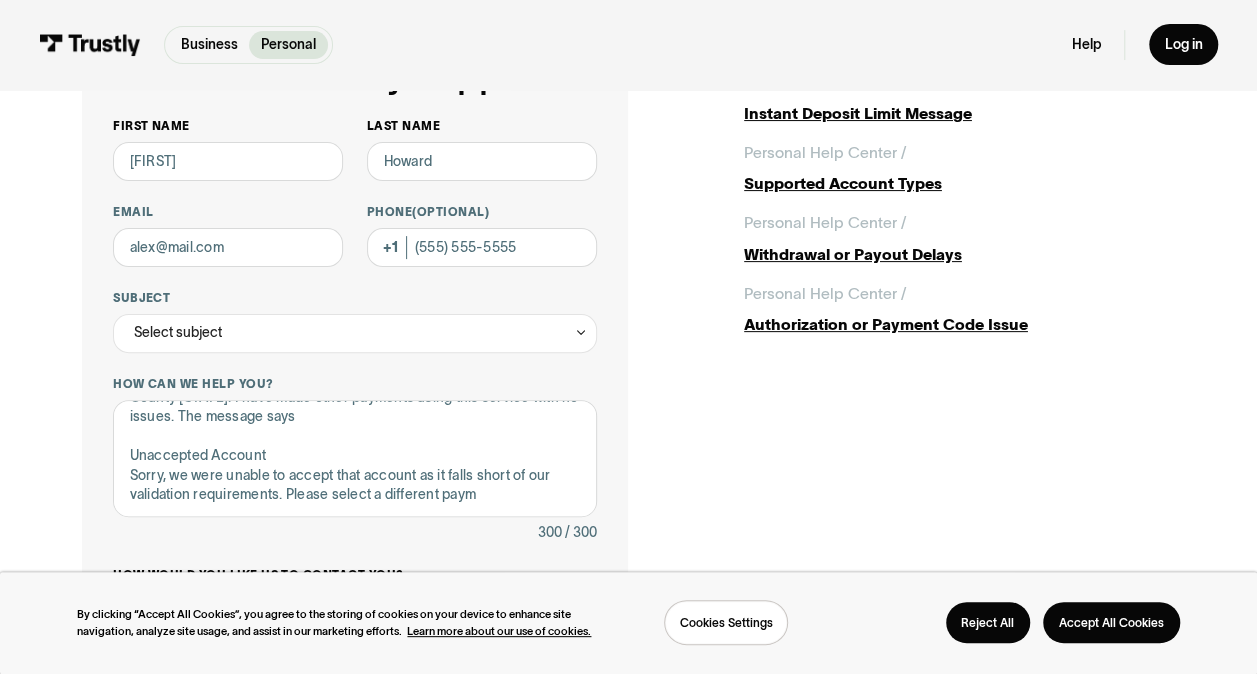 type on "[FIRST]" 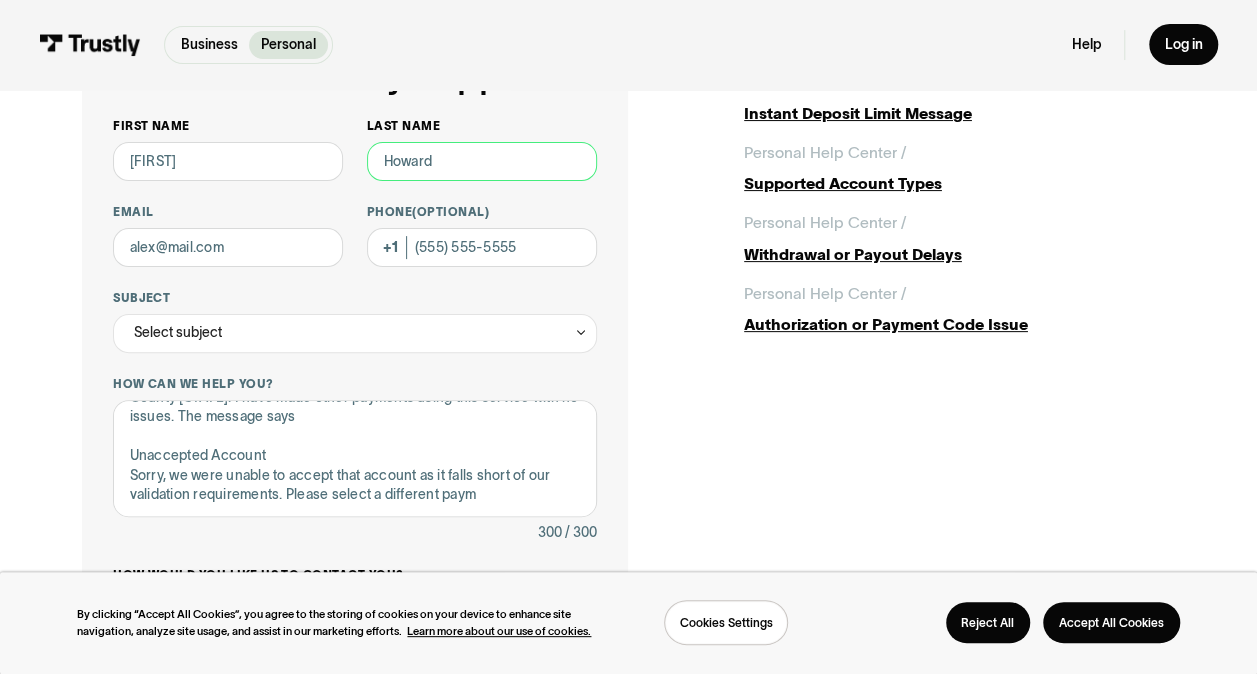 click on "Last name" at bounding box center [482, 161] 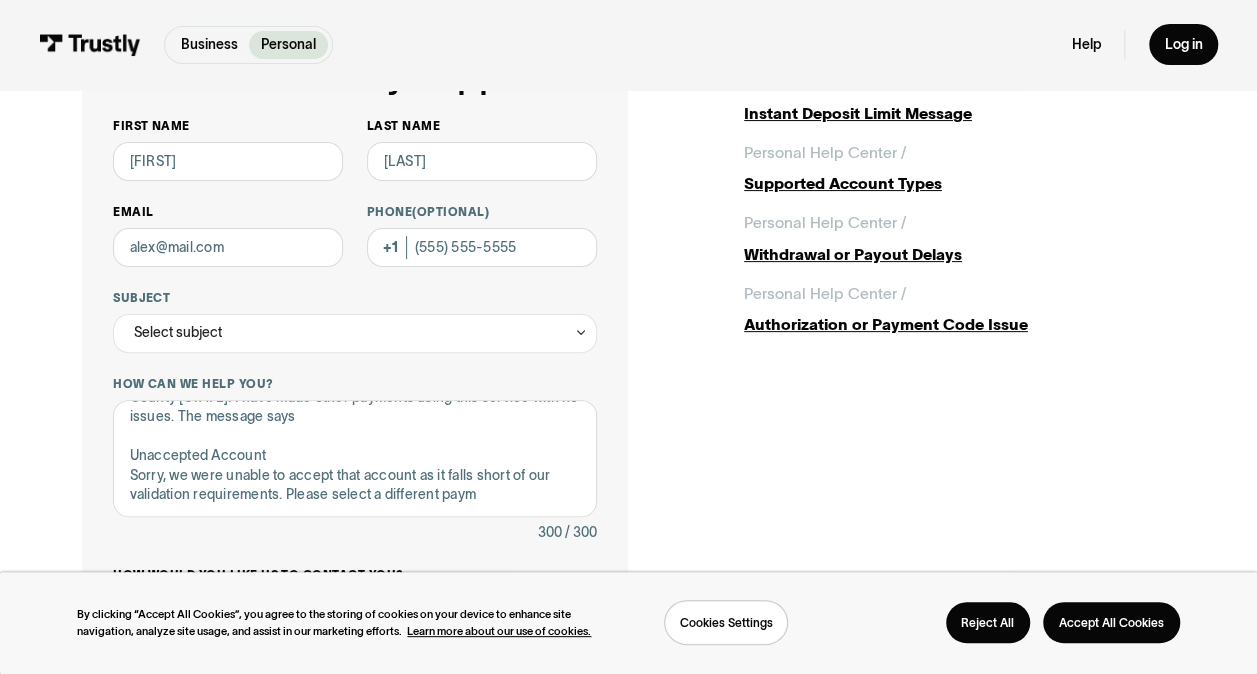 type on "[LAST]" 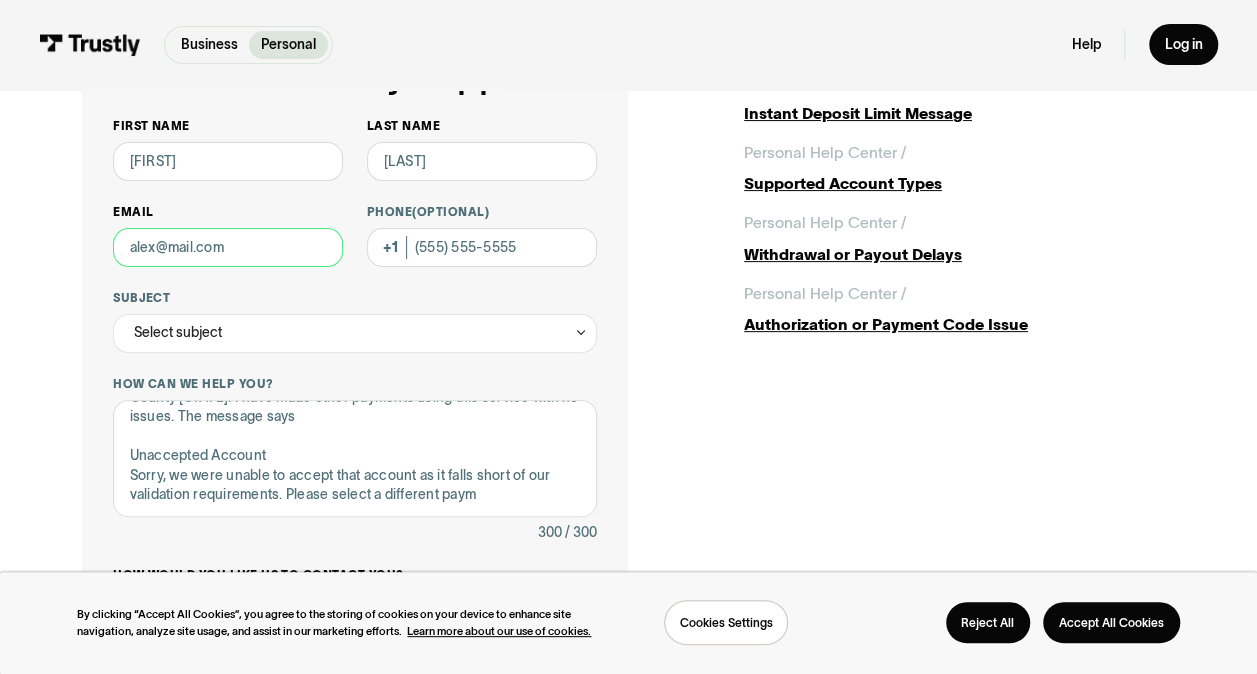 click on "Email" at bounding box center (228, 247) 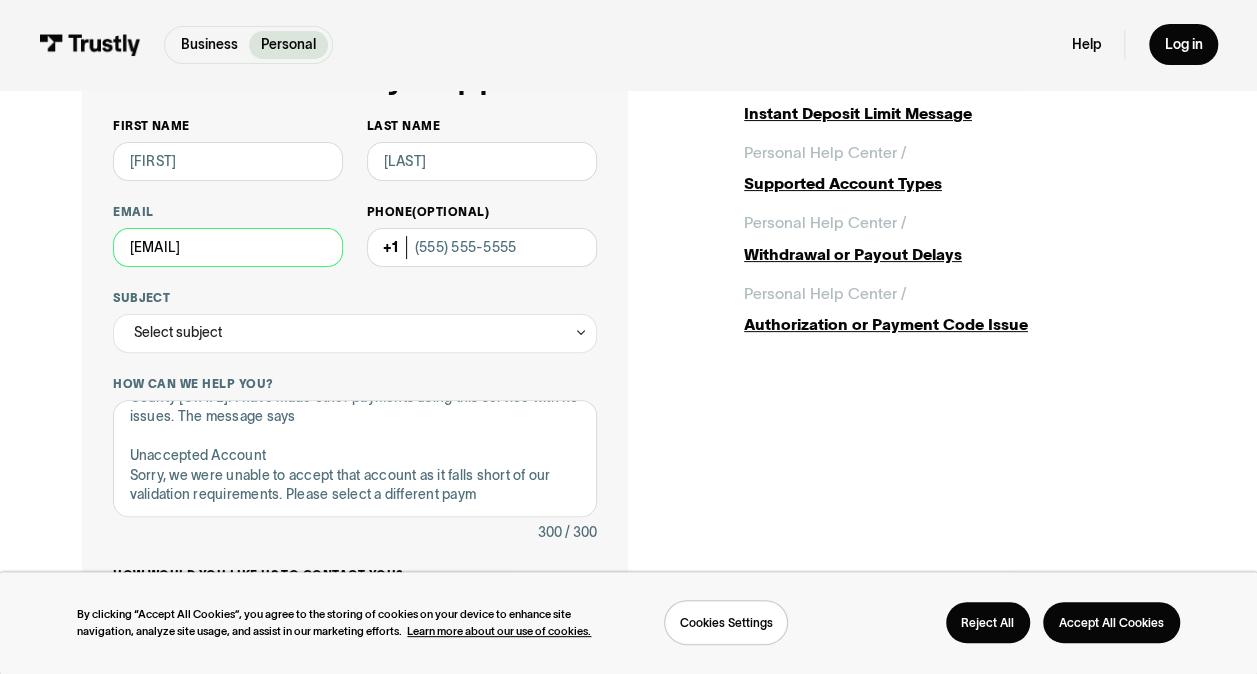 type on "[EMAIL]" 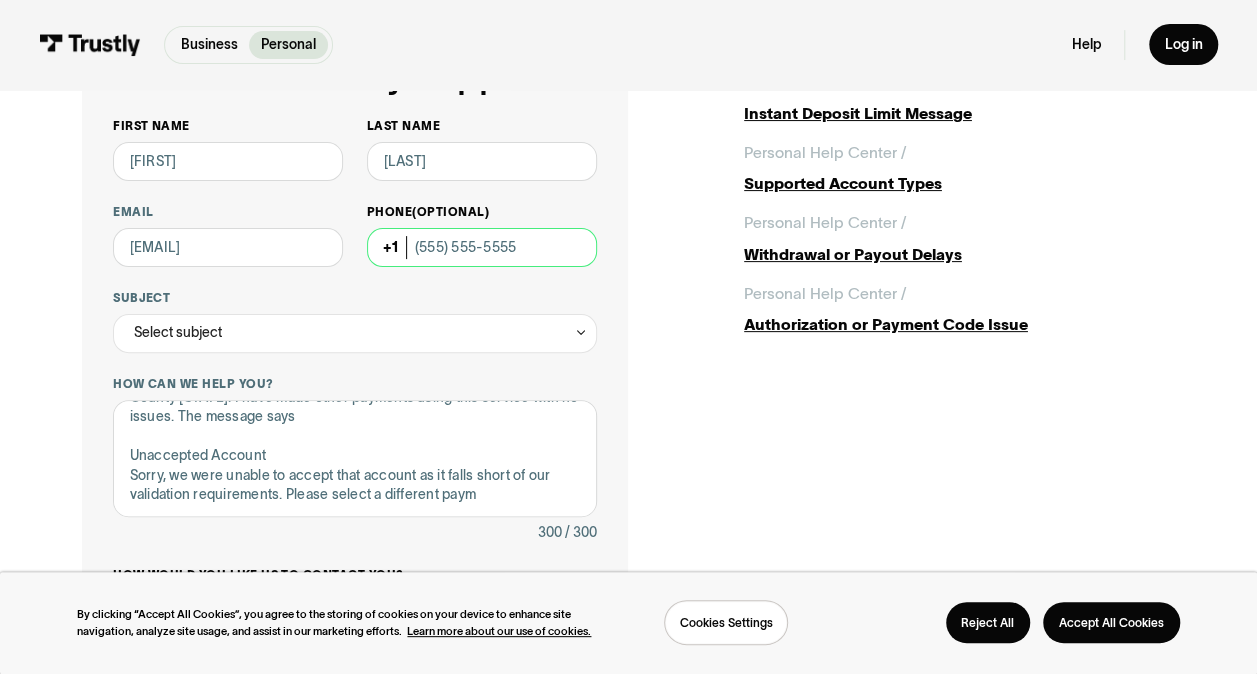 click on "Phone  (Optional)" at bounding box center (482, 247) 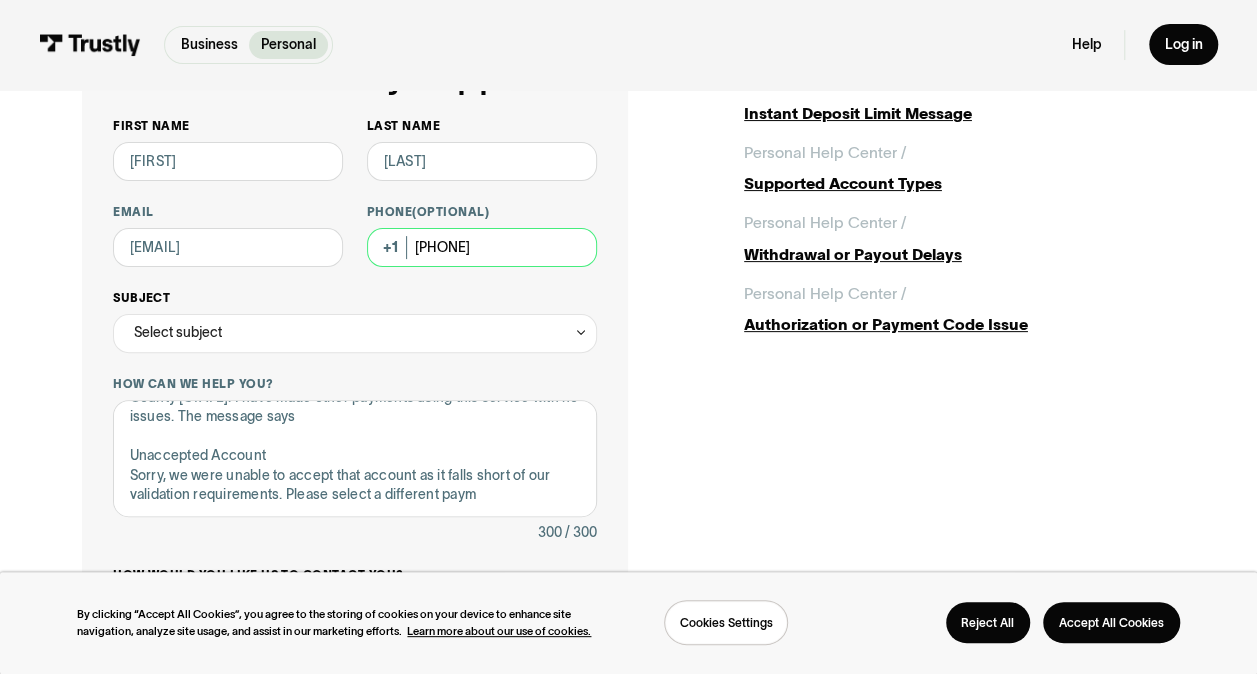 type on "[PHONE]" 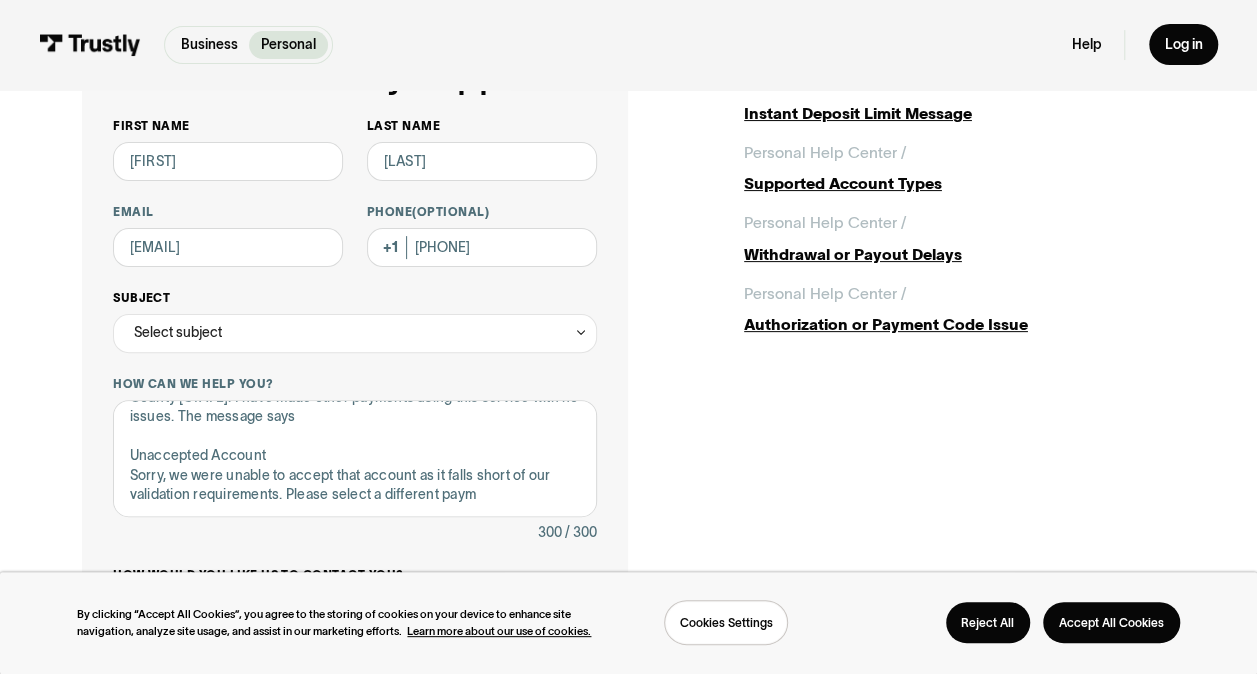 click at bounding box center (581, 332) 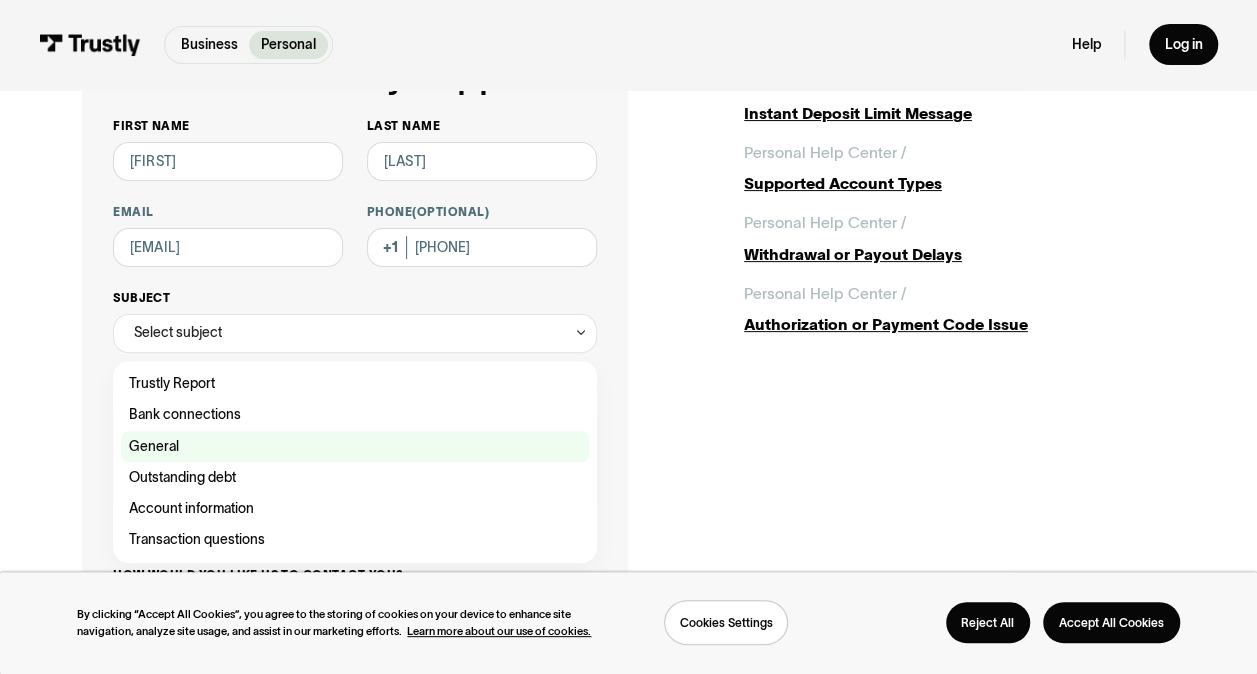 click at bounding box center [355, 383] 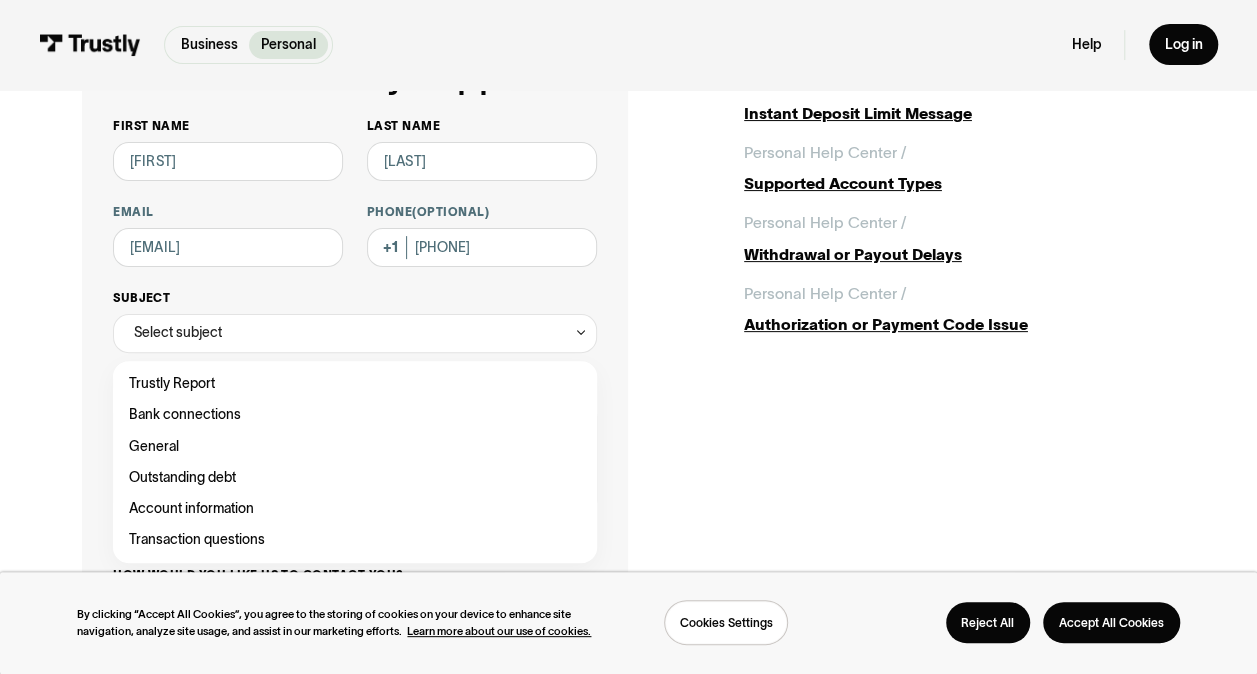 click on "Select subject" at bounding box center (355, 333) 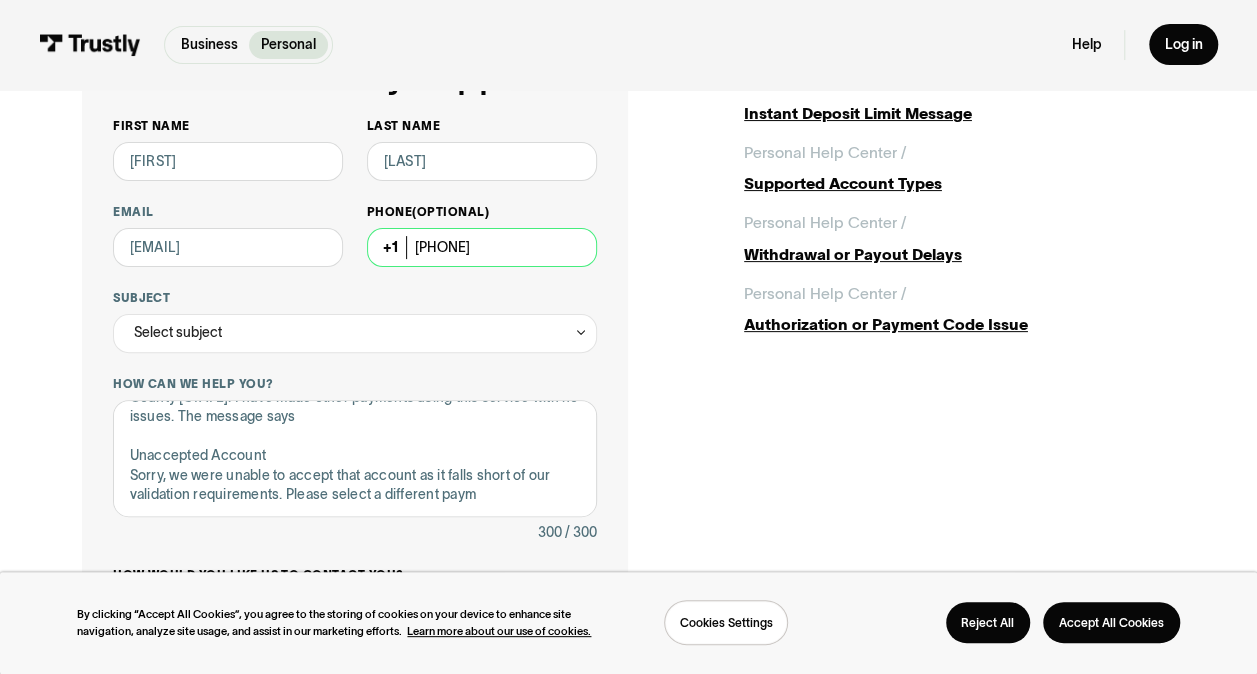 click on "[PHONE]" at bounding box center (482, 247) 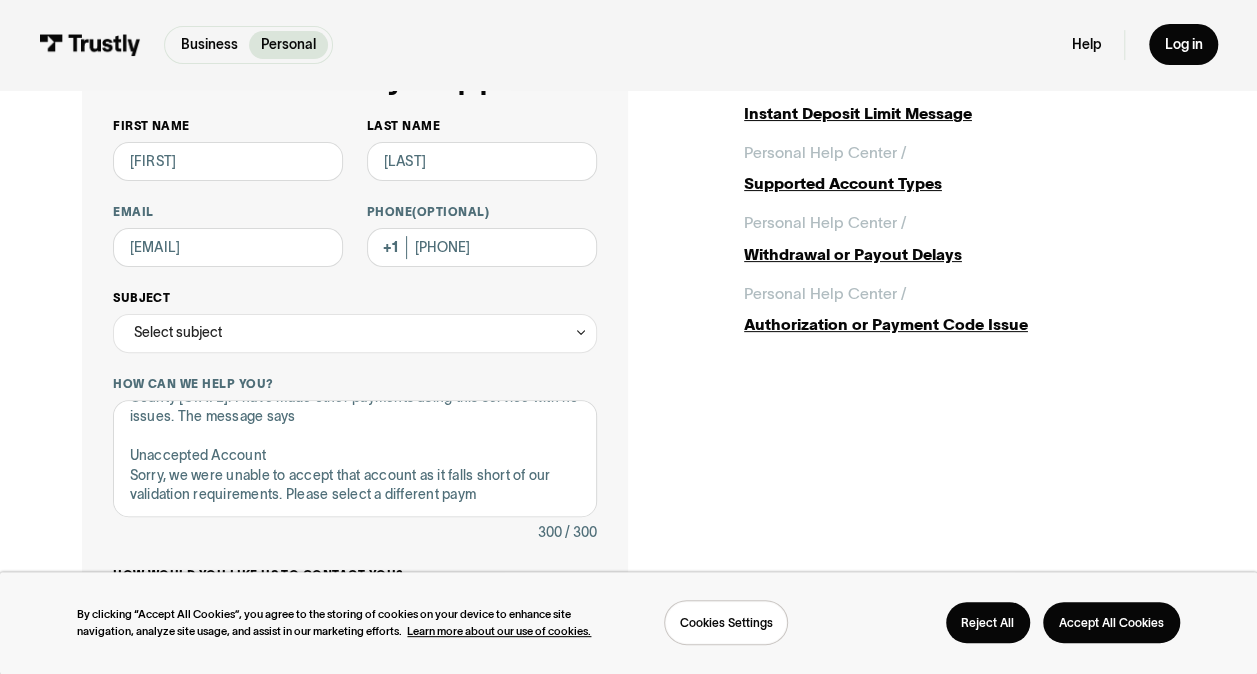 click at bounding box center (581, 332) 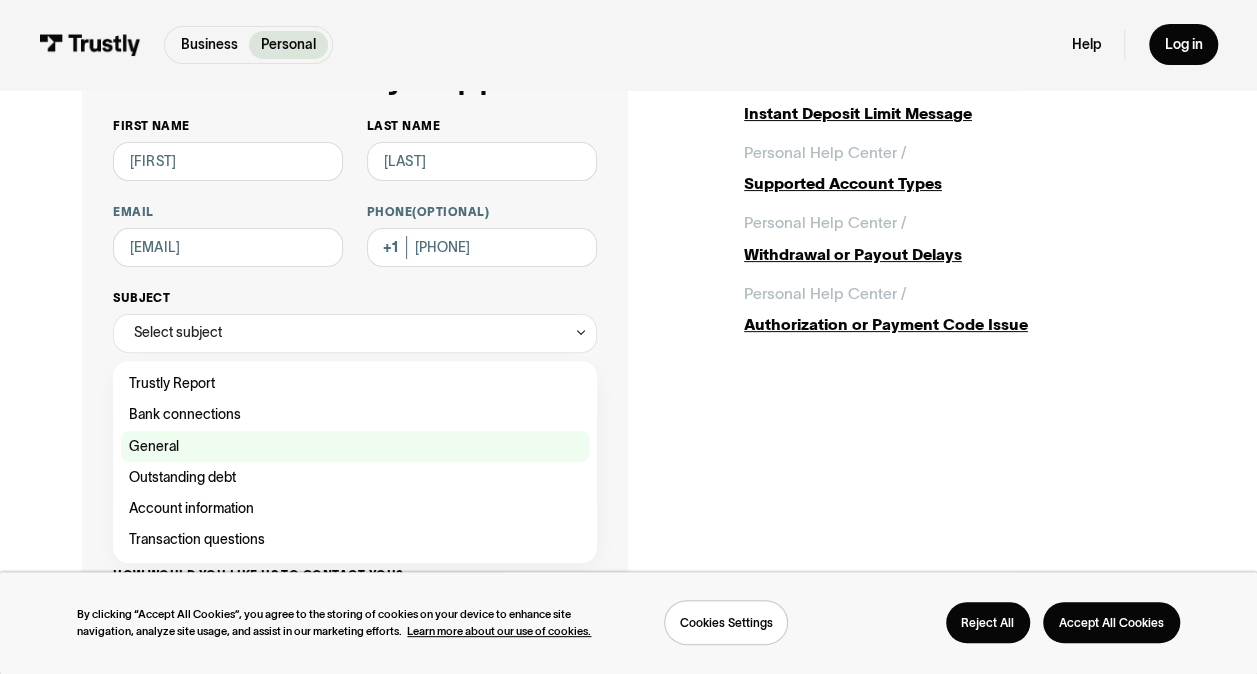 click at bounding box center [355, 446] 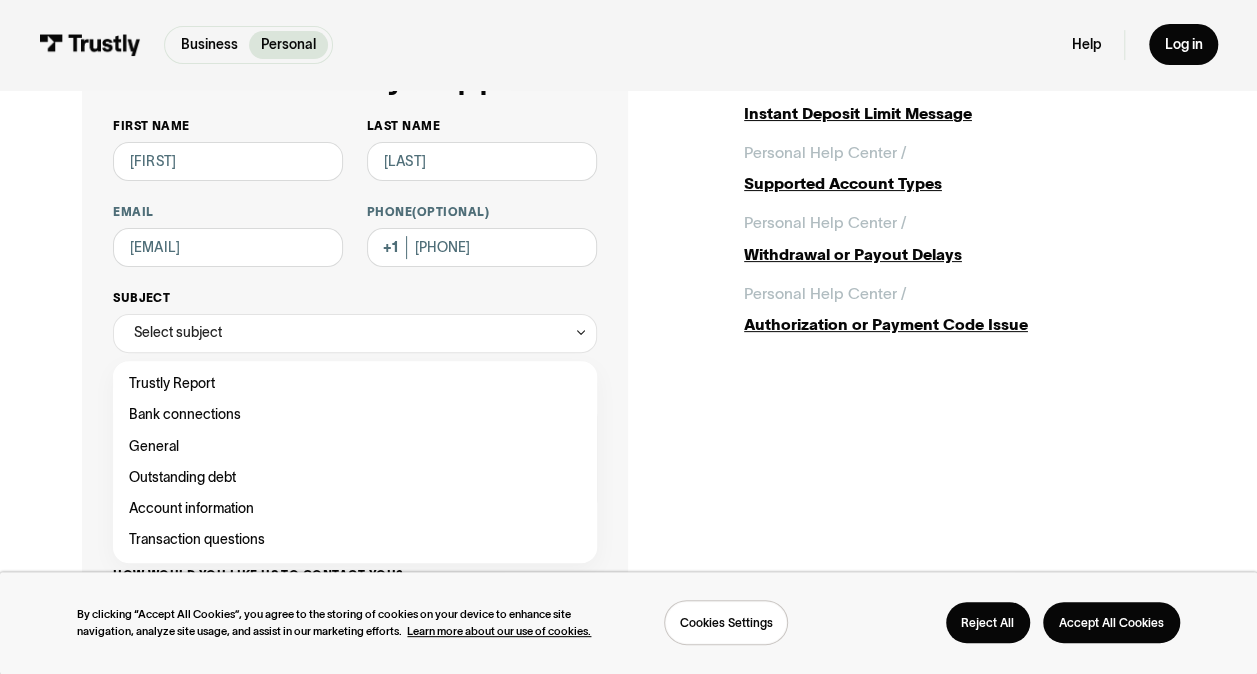 click on "Select subject" at bounding box center (355, 333) 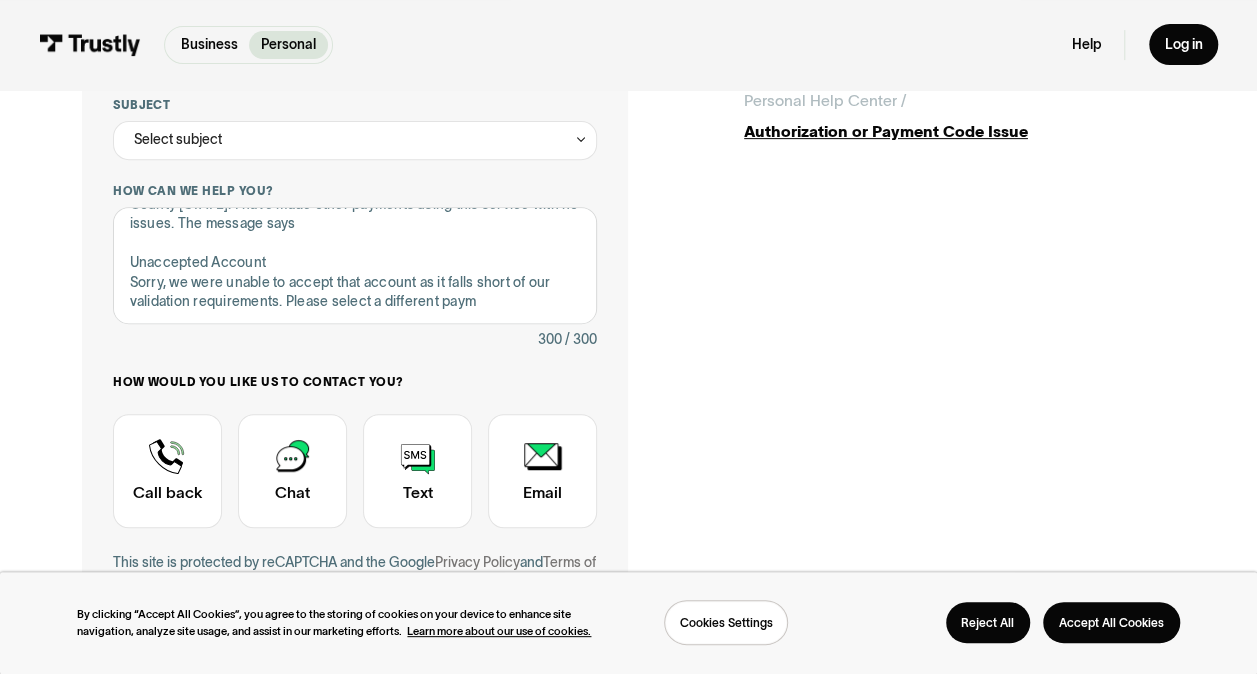 scroll, scrollTop: 386, scrollLeft: 0, axis: vertical 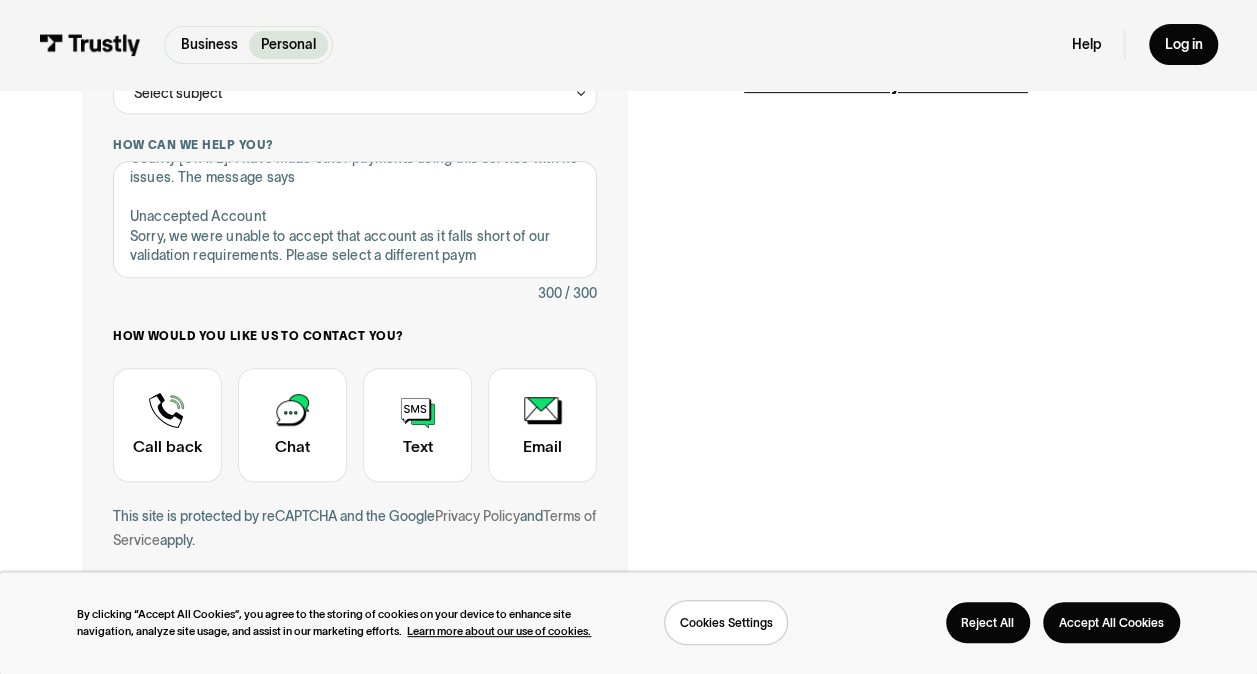 drag, startPoint x: 537, startPoint y: 437, endPoint x: 642, endPoint y: 434, distance: 105.04285 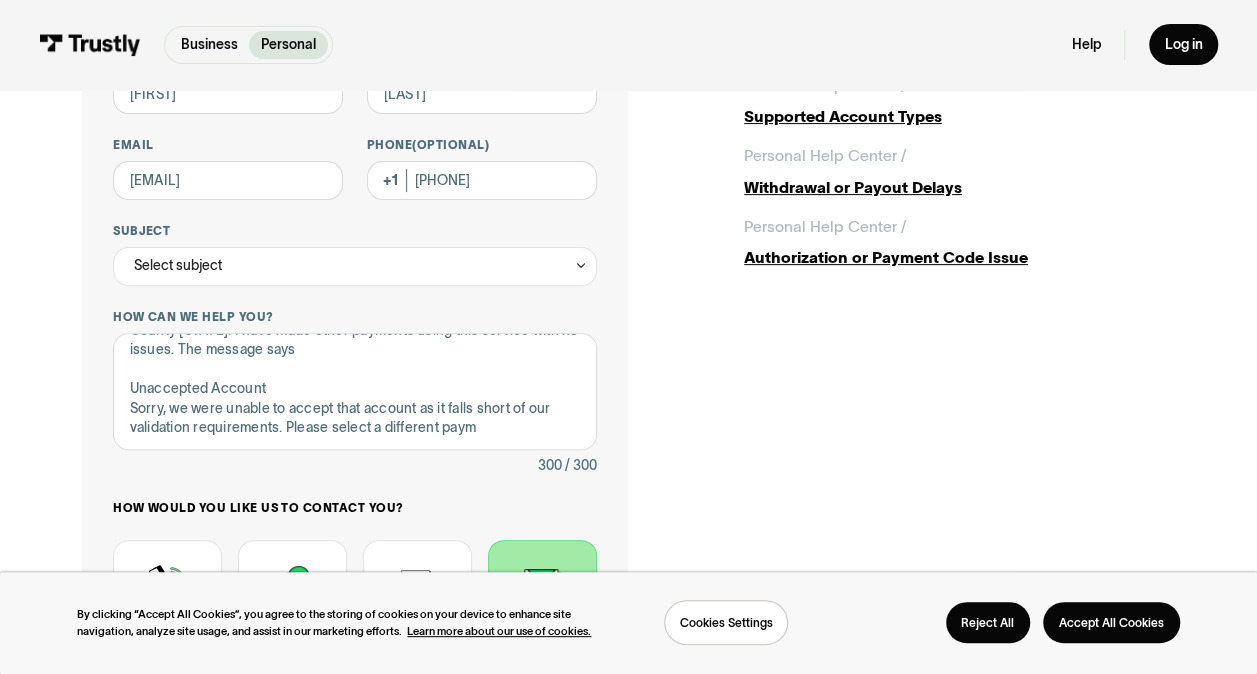 scroll, scrollTop: 244, scrollLeft: 0, axis: vertical 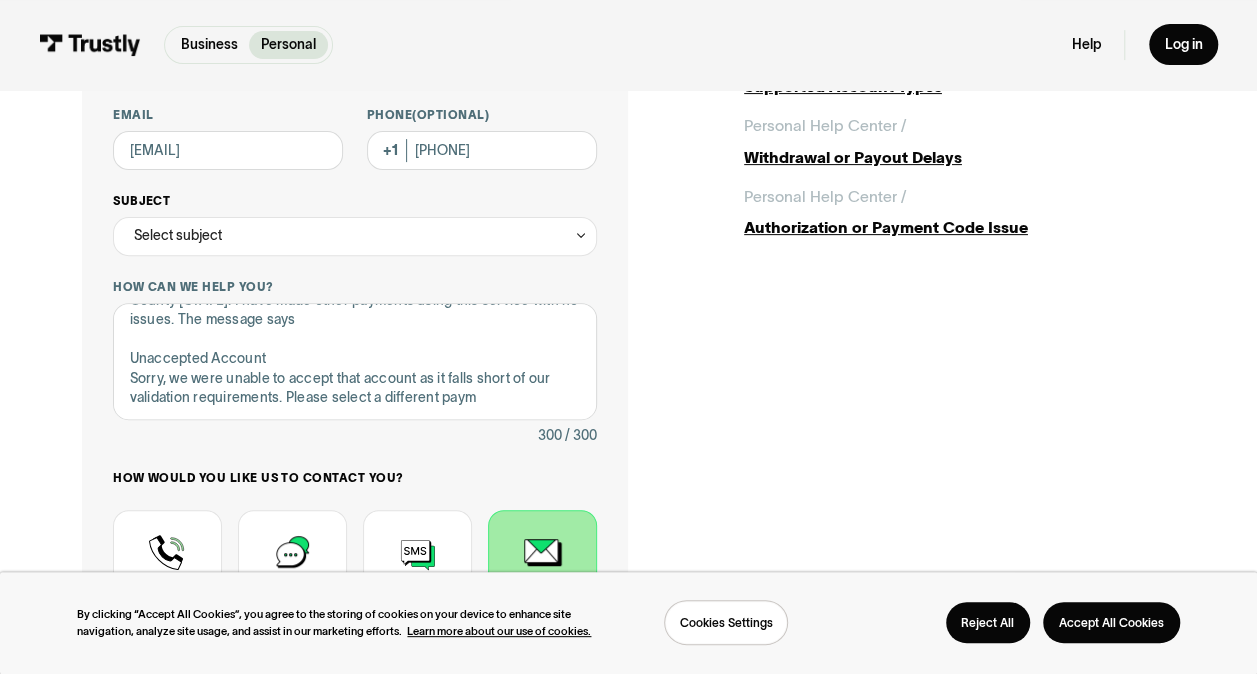 click at bounding box center (581, 235) 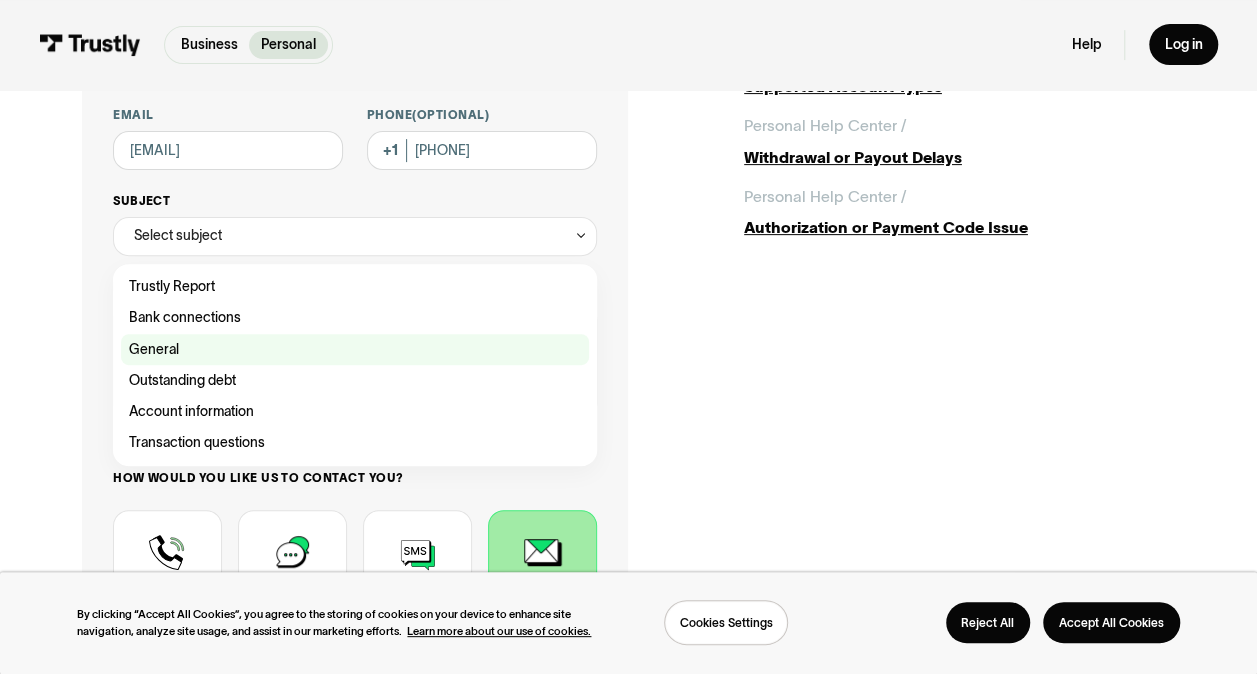 click at bounding box center (355, 349) 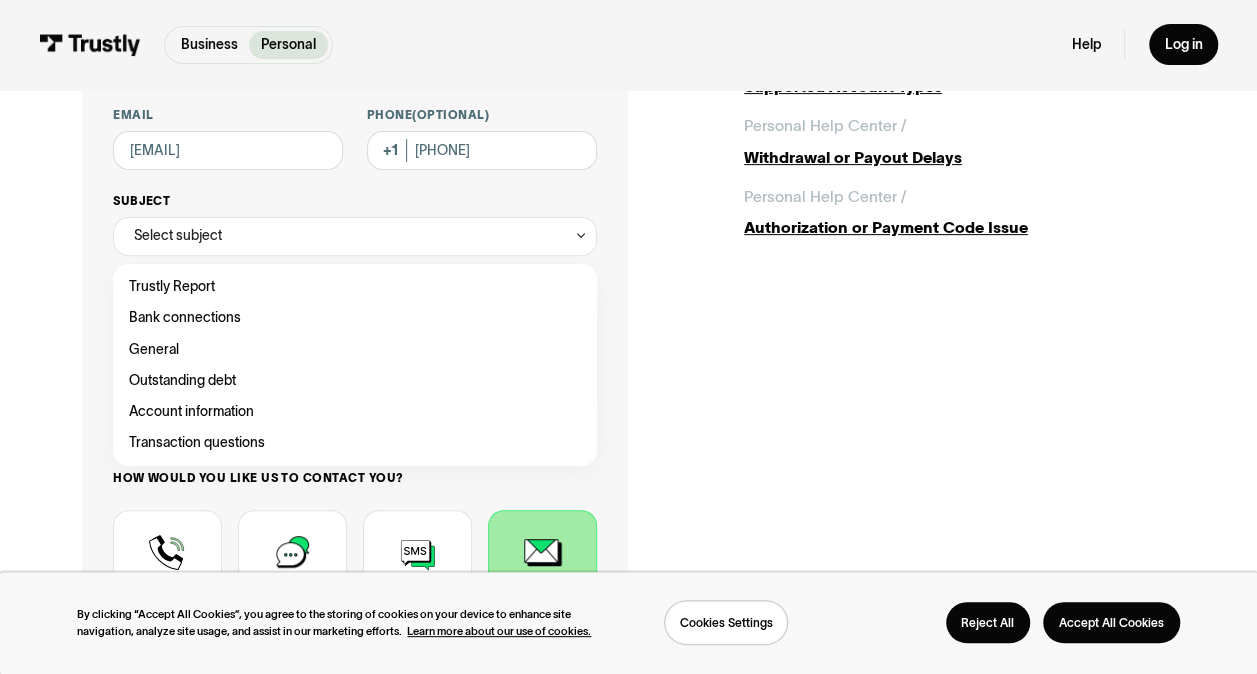 click on "Select subject" at bounding box center [355, 236] 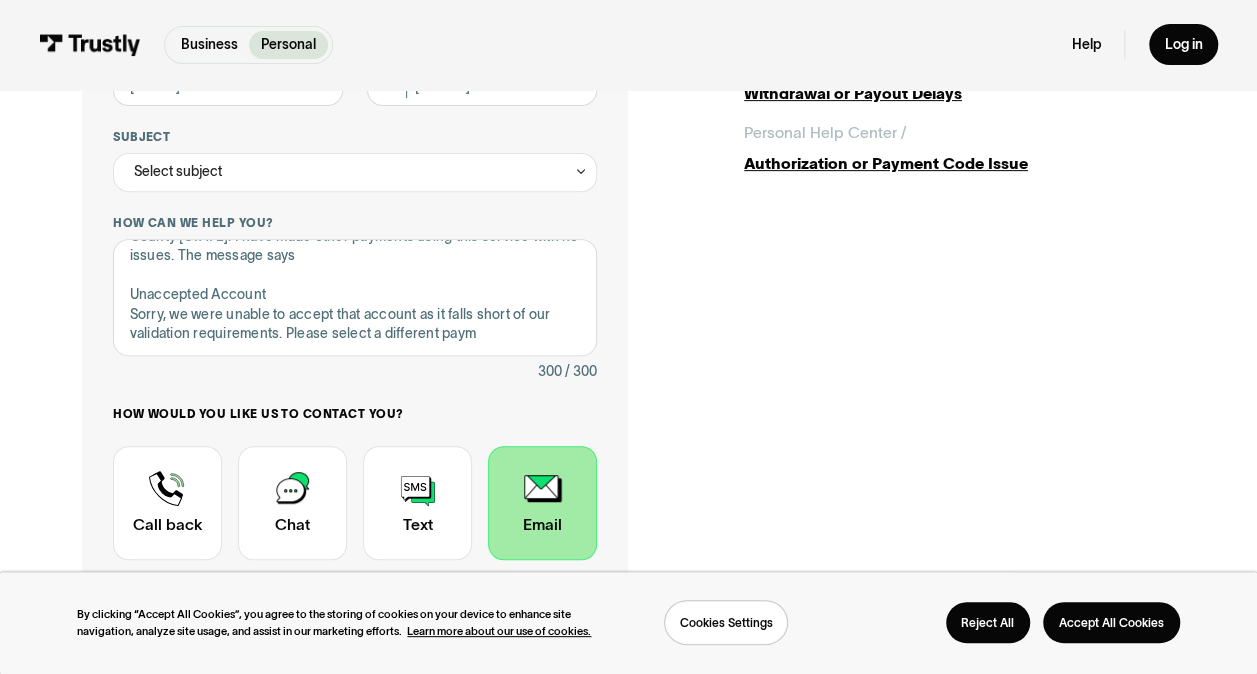 scroll, scrollTop: 464, scrollLeft: 0, axis: vertical 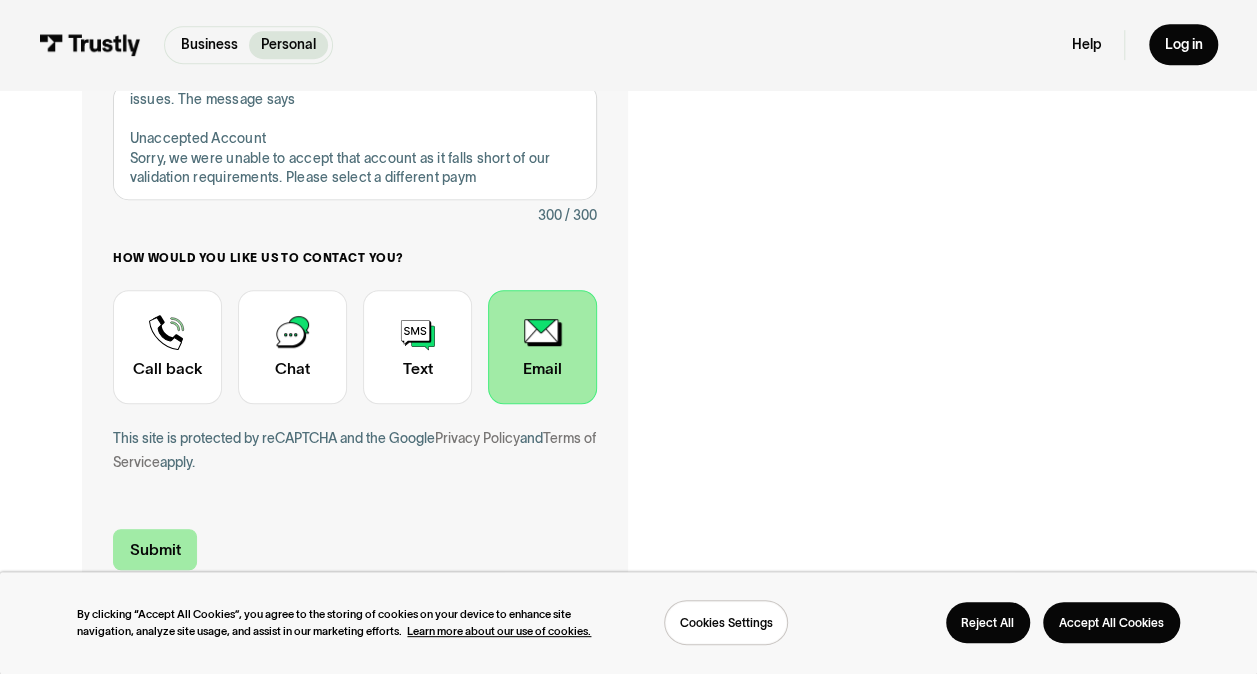click on "Submit" at bounding box center (155, 549) 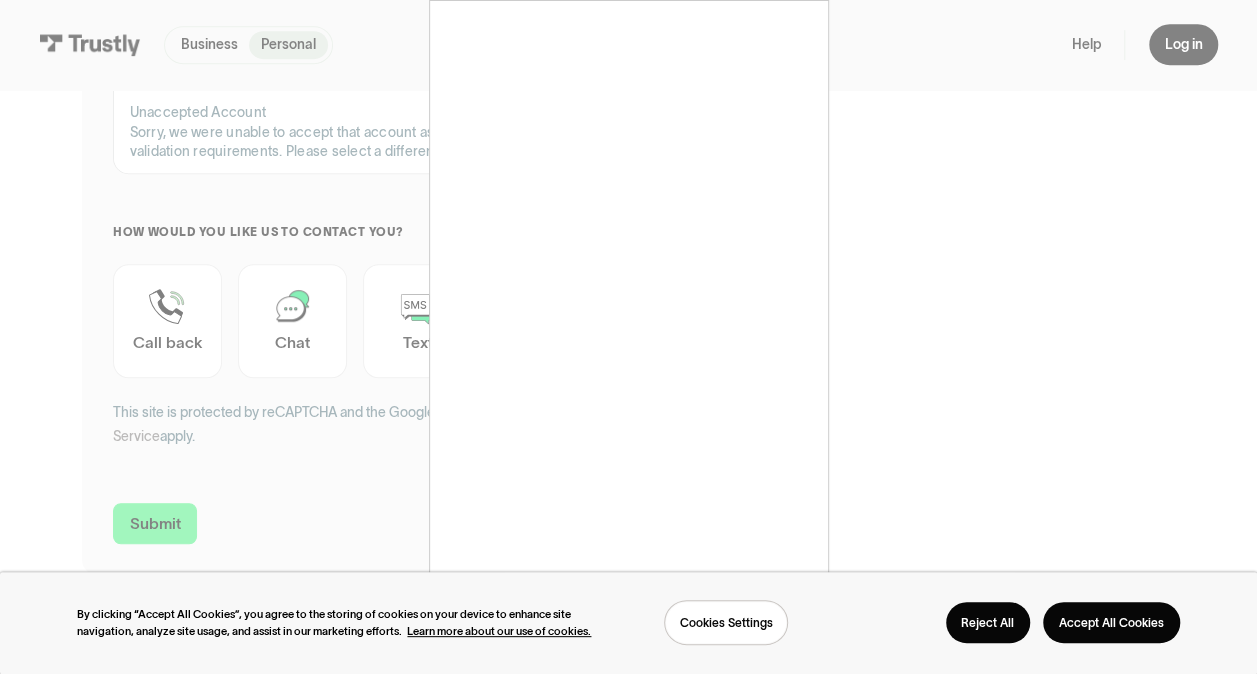 scroll, scrollTop: 506, scrollLeft: 0, axis: vertical 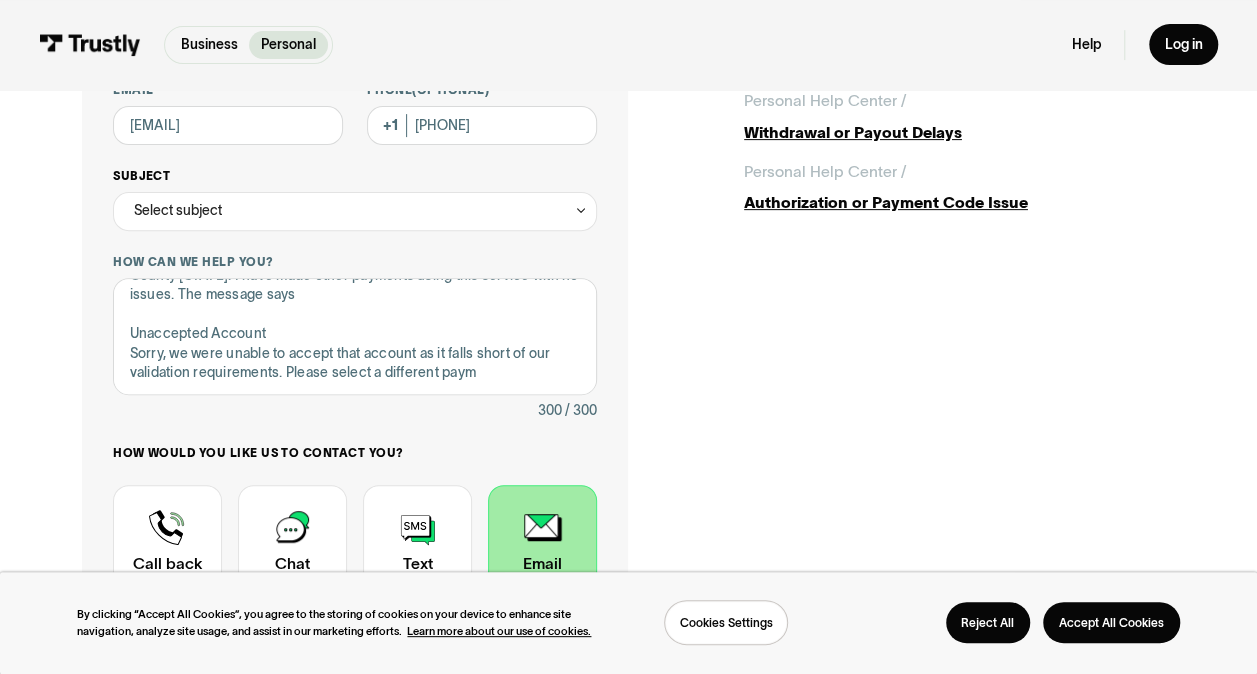 click at bounding box center [581, 210] 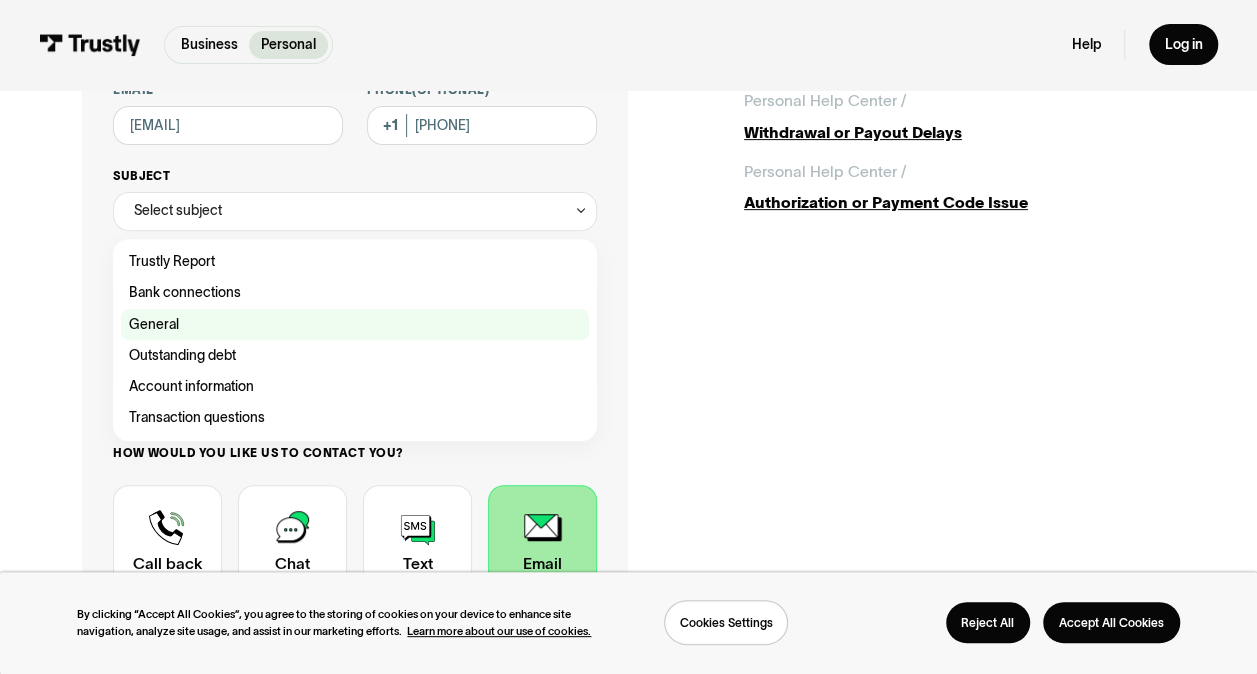 click at bounding box center [355, 324] 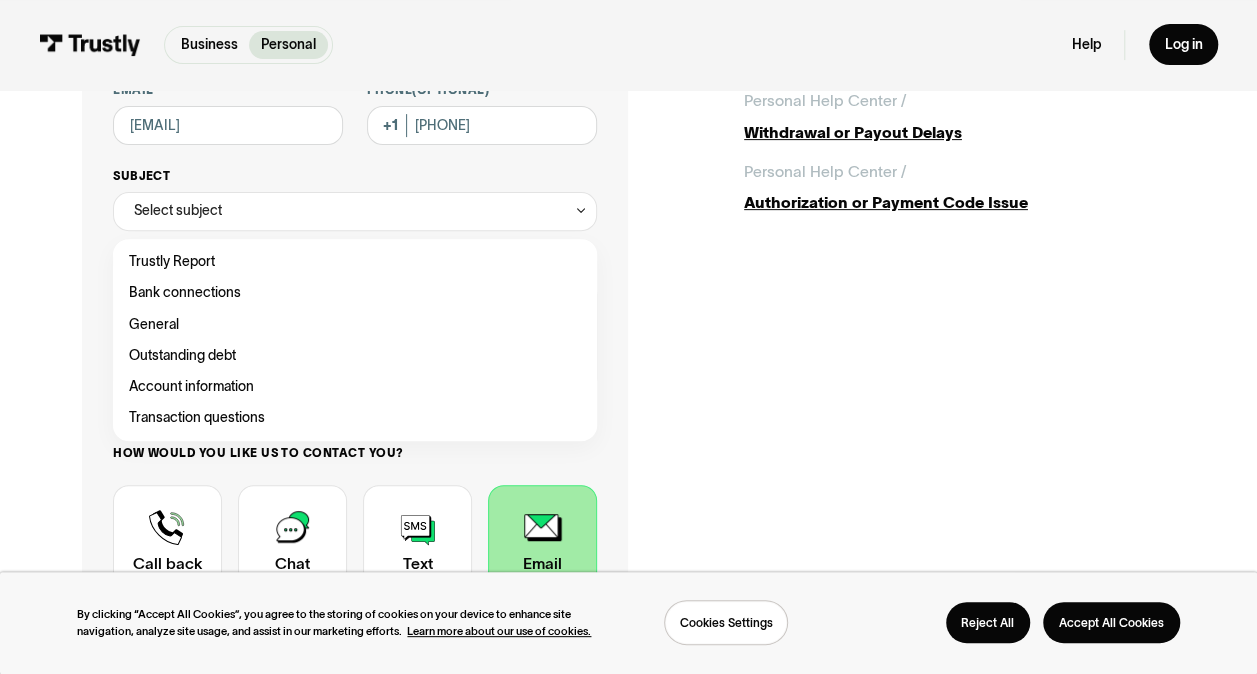 click on "Select subject" at bounding box center (178, 210) 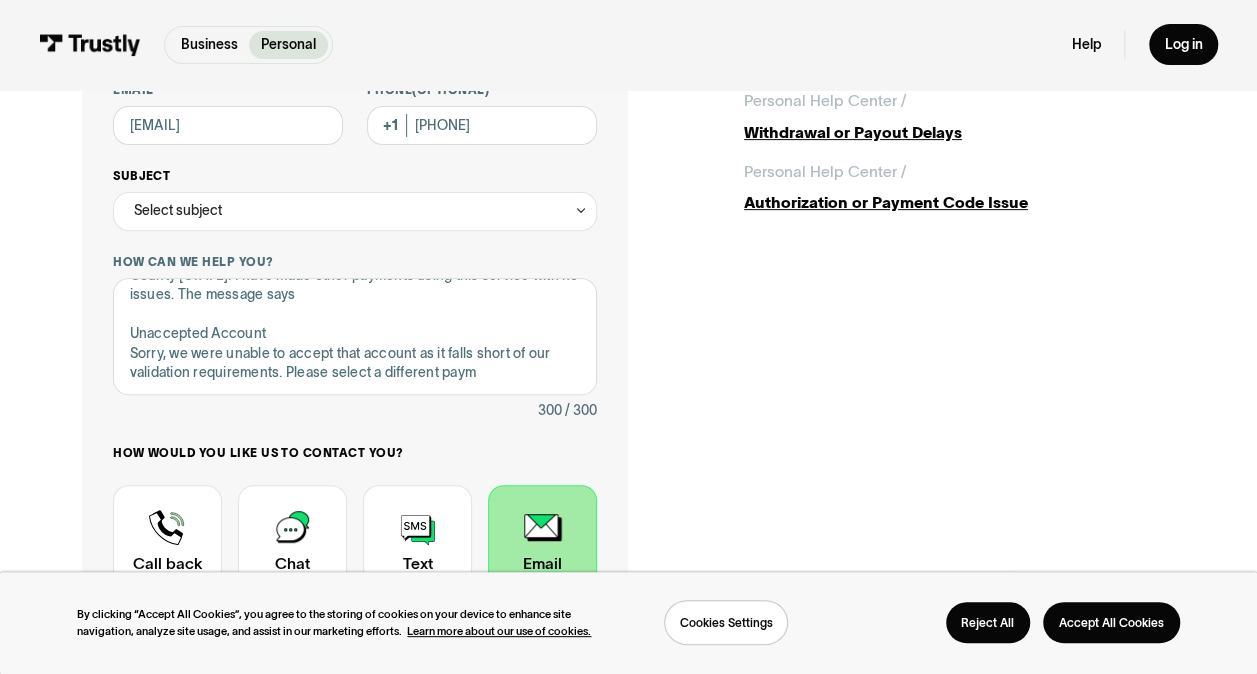 click on "Select subject" at bounding box center (355, 211) 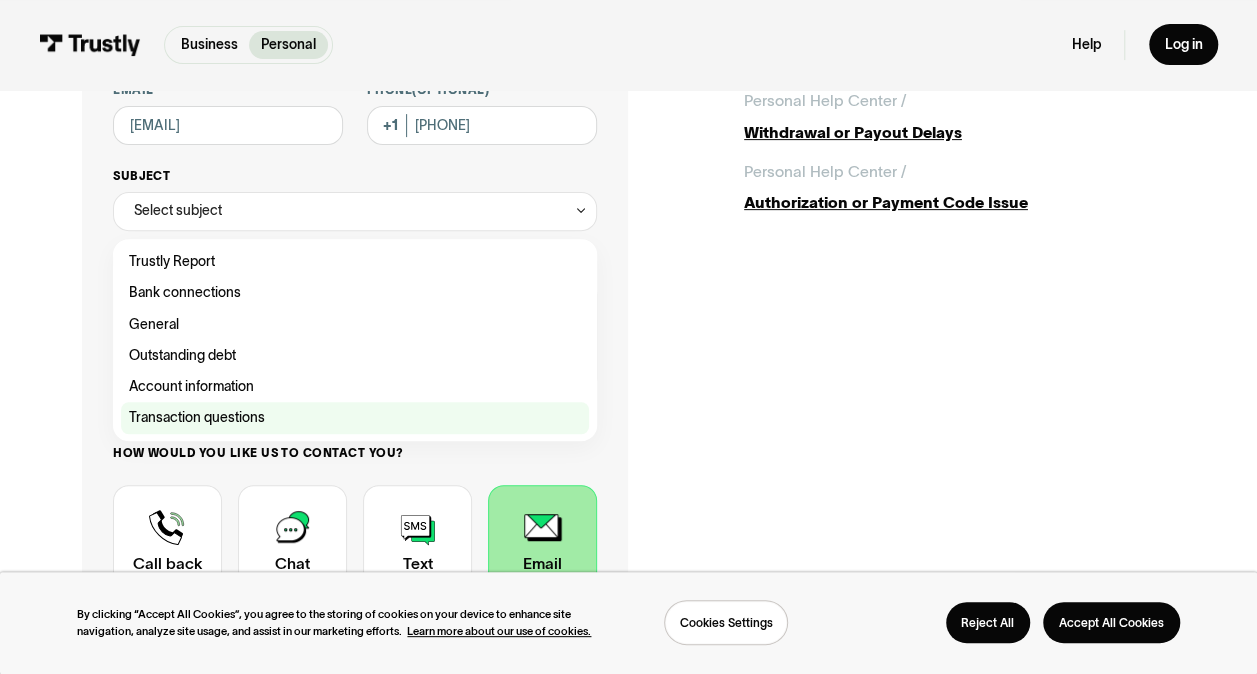click at bounding box center (355, 261) 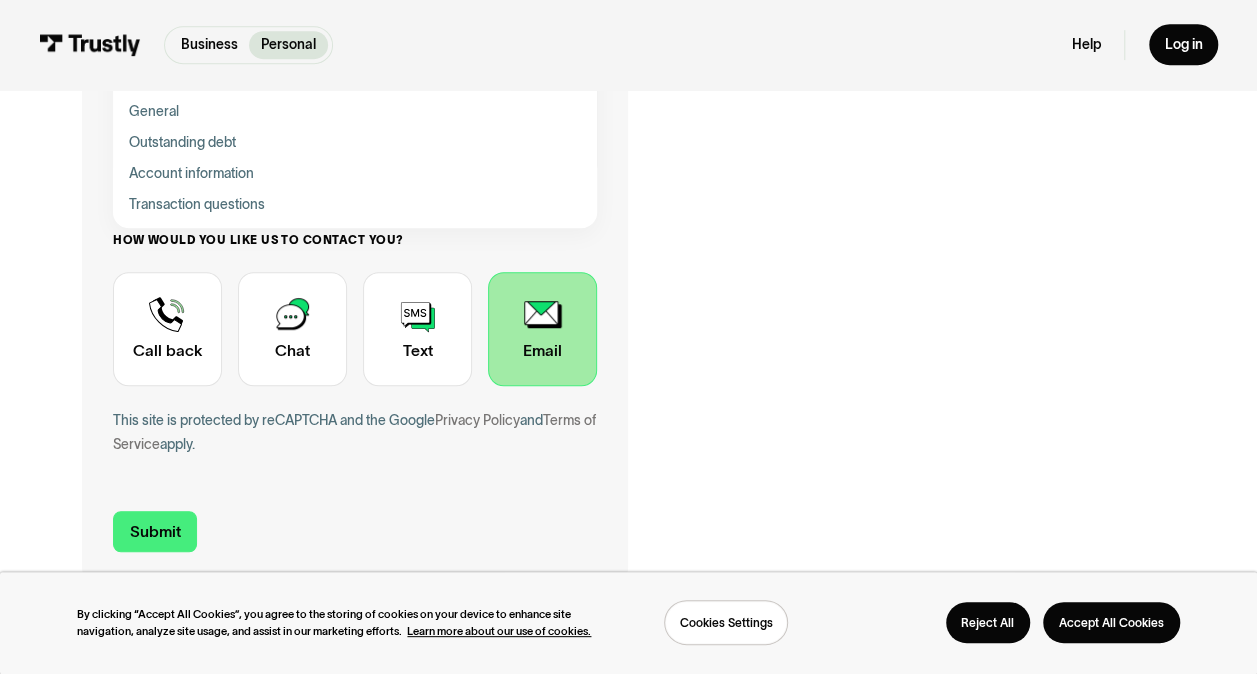 scroll, scrollTop: 508, scrollLeft: 0, axis: vertical 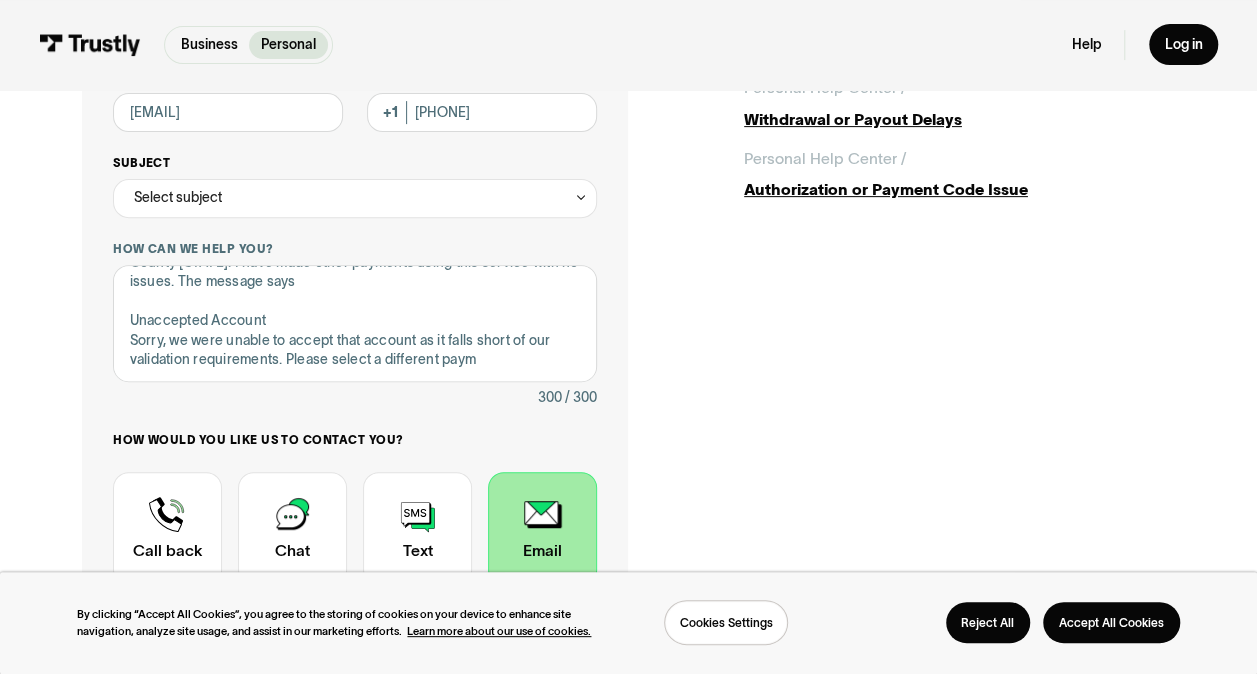 click on "Select subject" at bounding box center [355, 198] 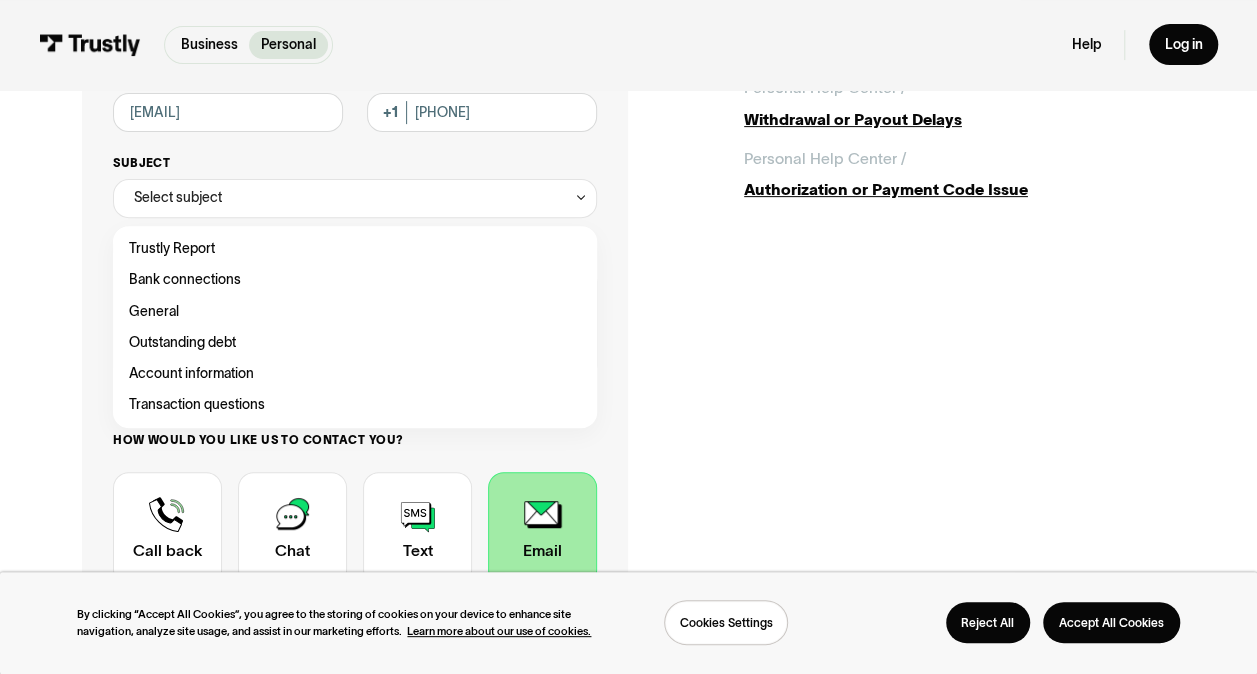 click on "Select subject" at bounding box center [355, 198] 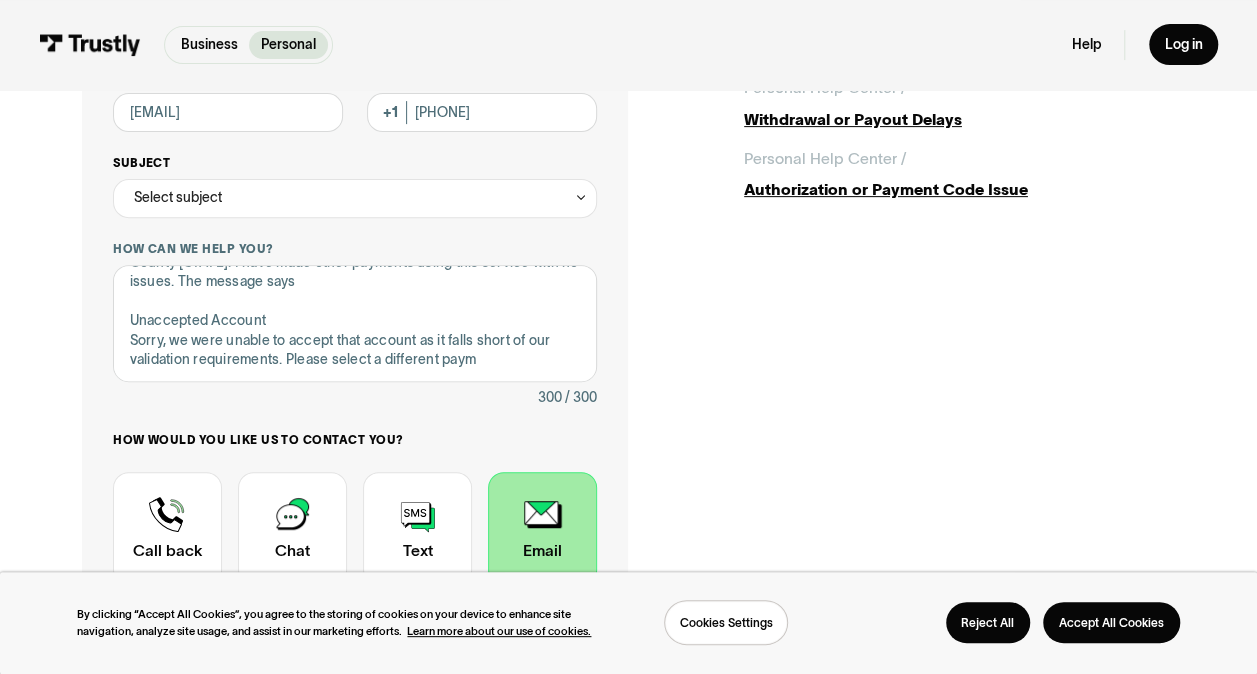 click at bounding box center (581, 197) 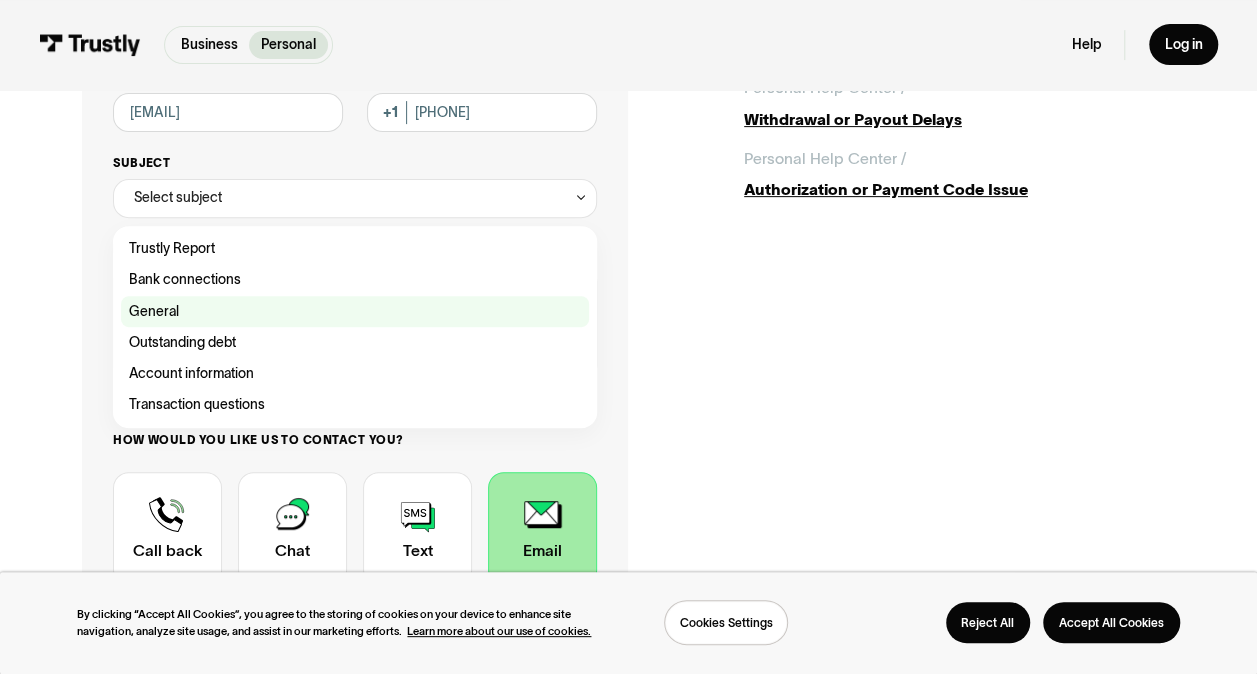 click at bounding box center (355, 248) 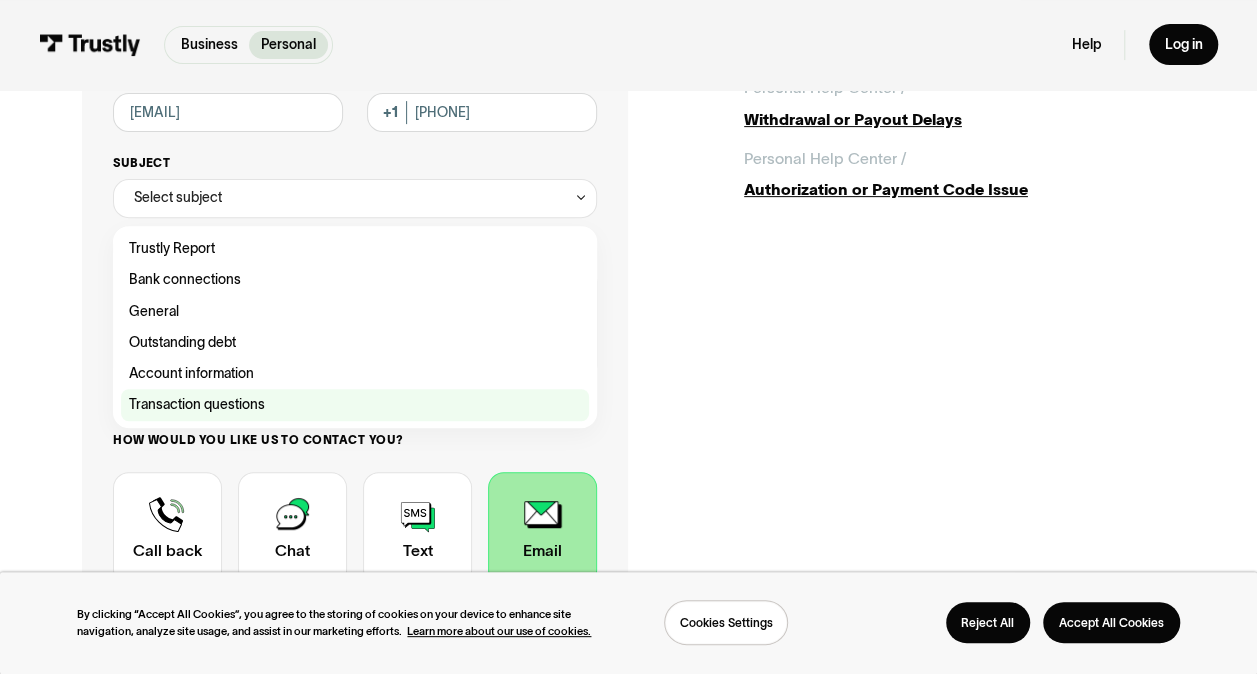 click at bounding box center (355, 248) 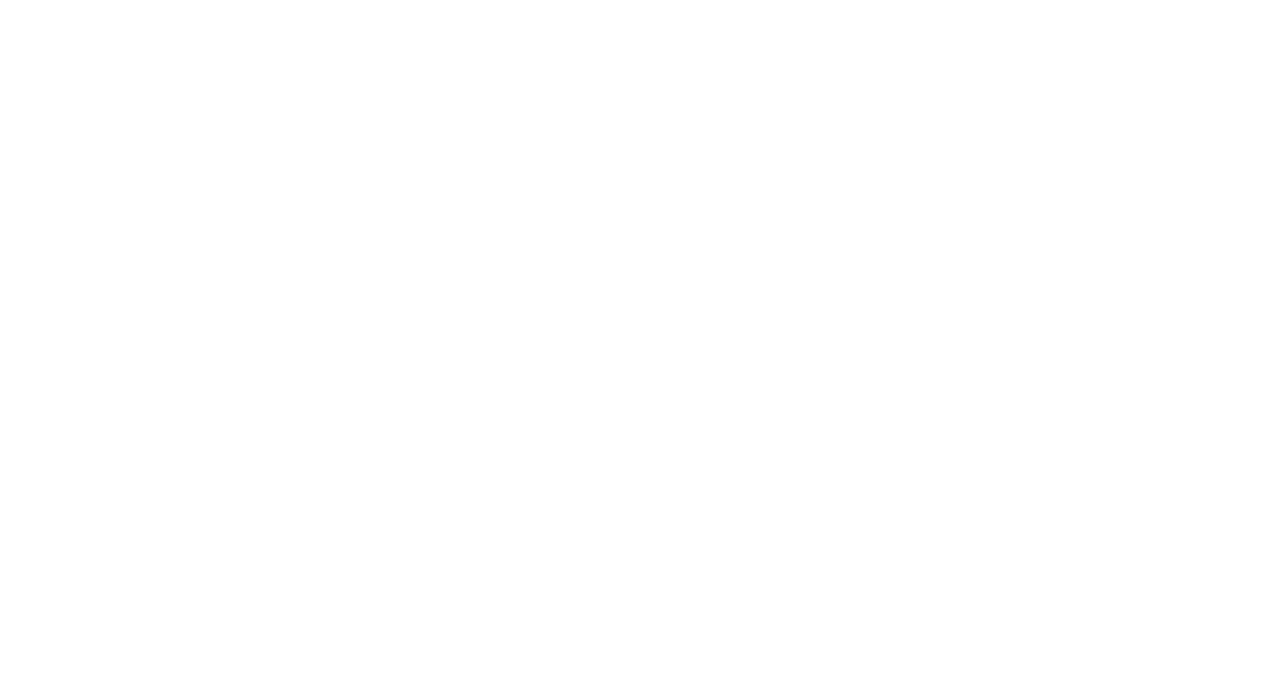 scroll, scrollTop: 0, scrollLeft: 0, axis: both 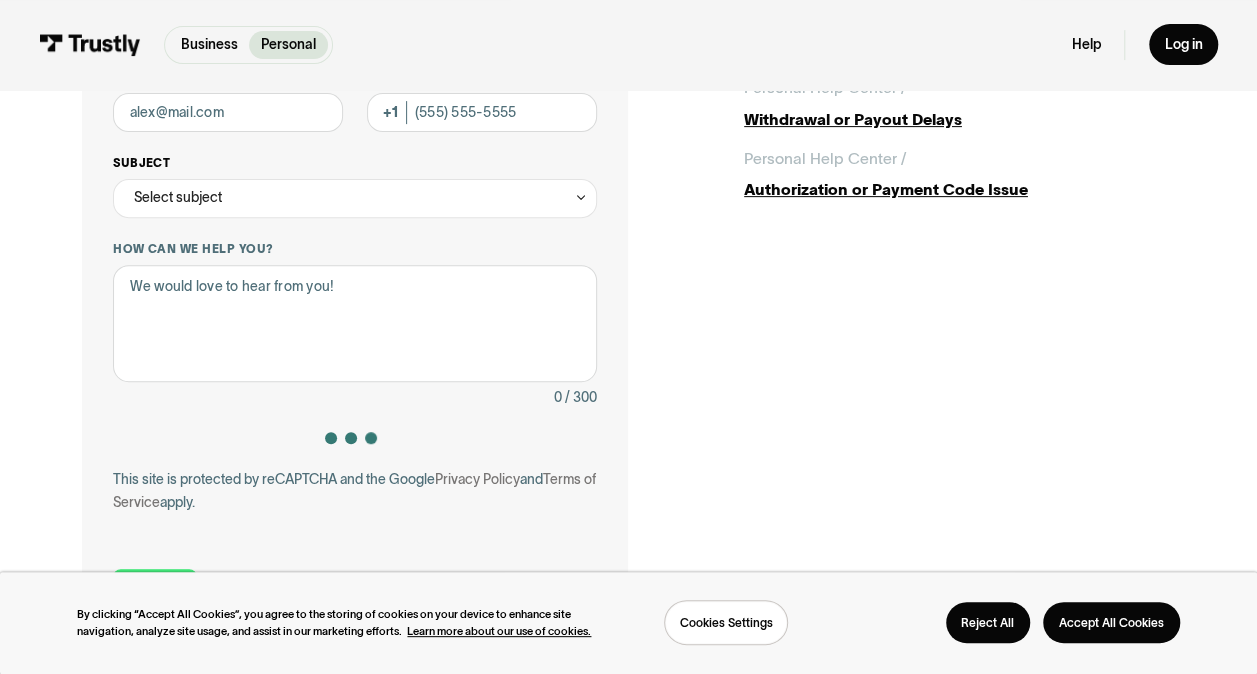 click on "Select subject" at bounding box center (178, 197) 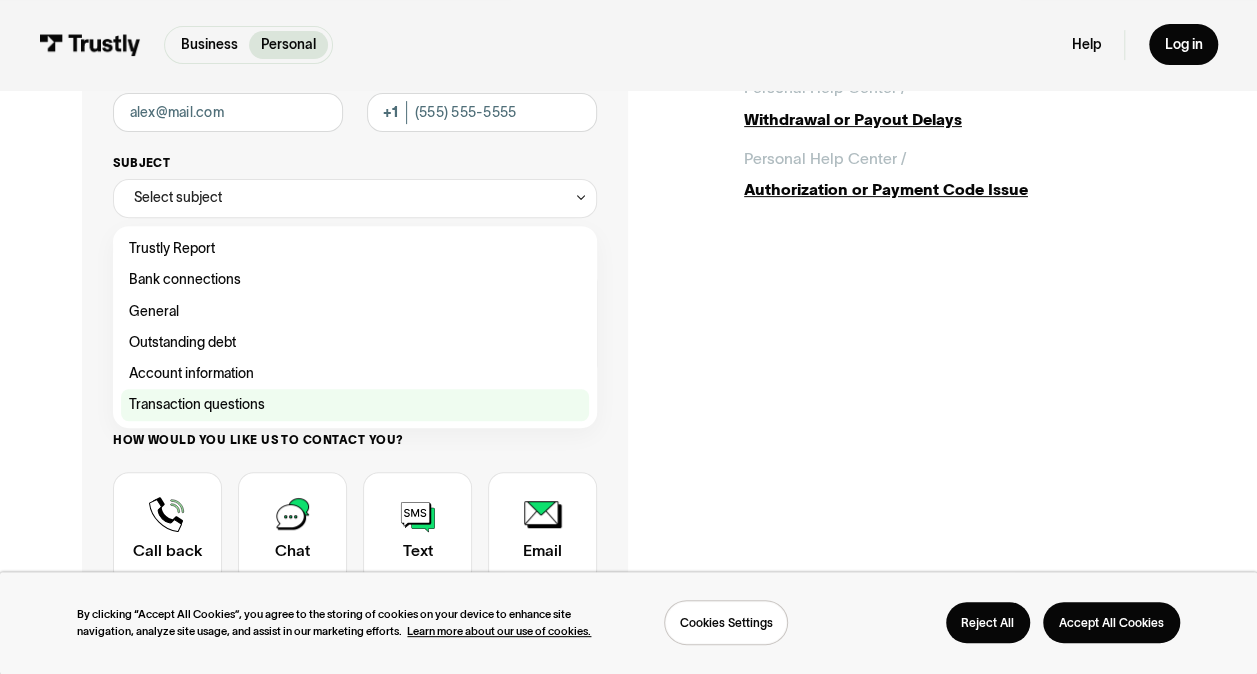 click at bounding box center (355, 248) 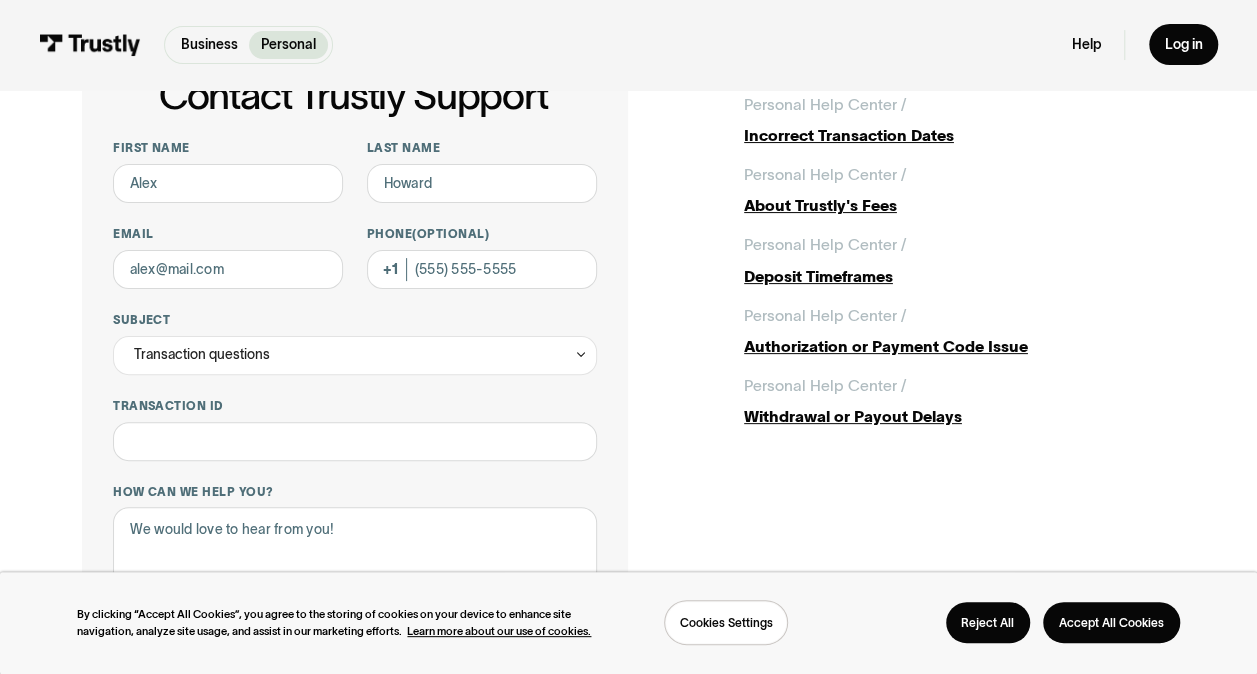 scroll, scrollTop: 123, scrollLeft: 0, axis: vertical 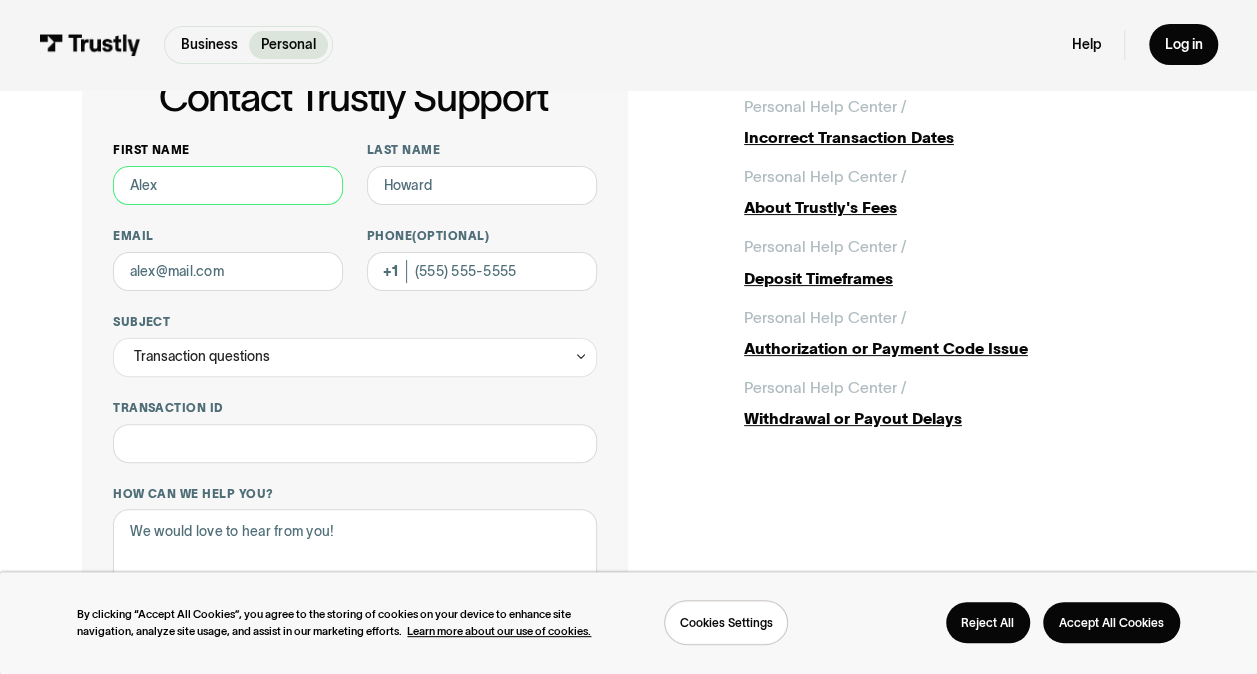 click on "First name" at bounding box center (228, 185) 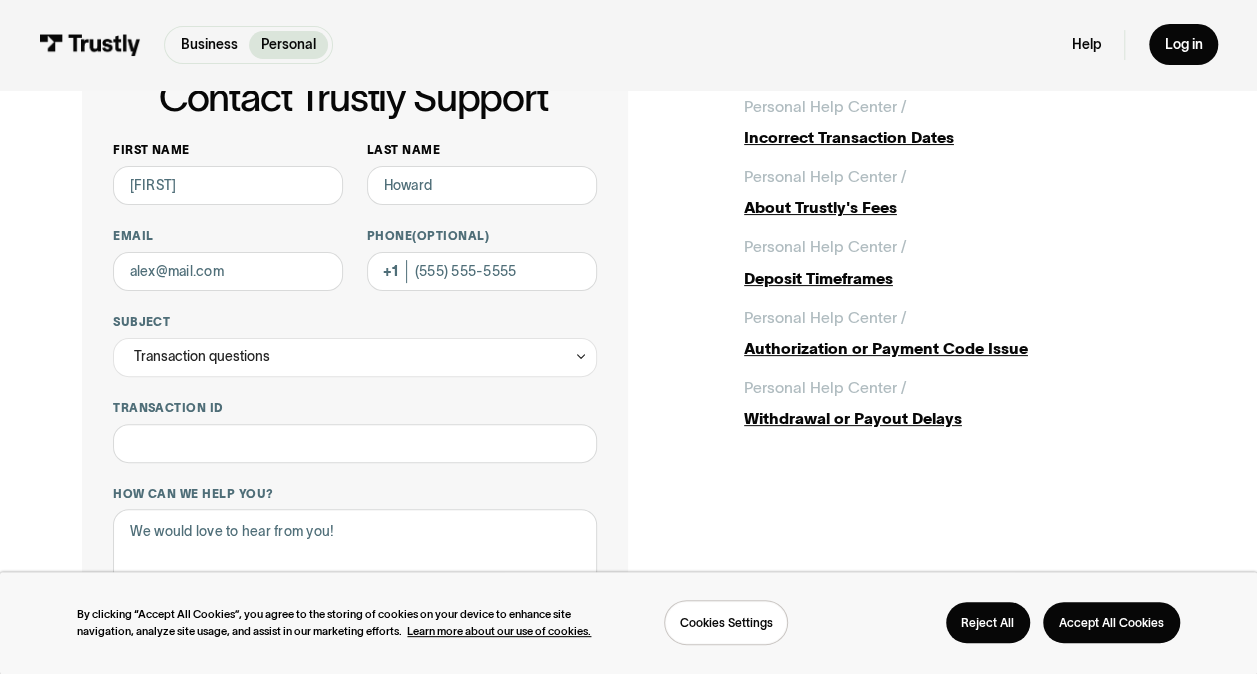 type on "[FIRST]" 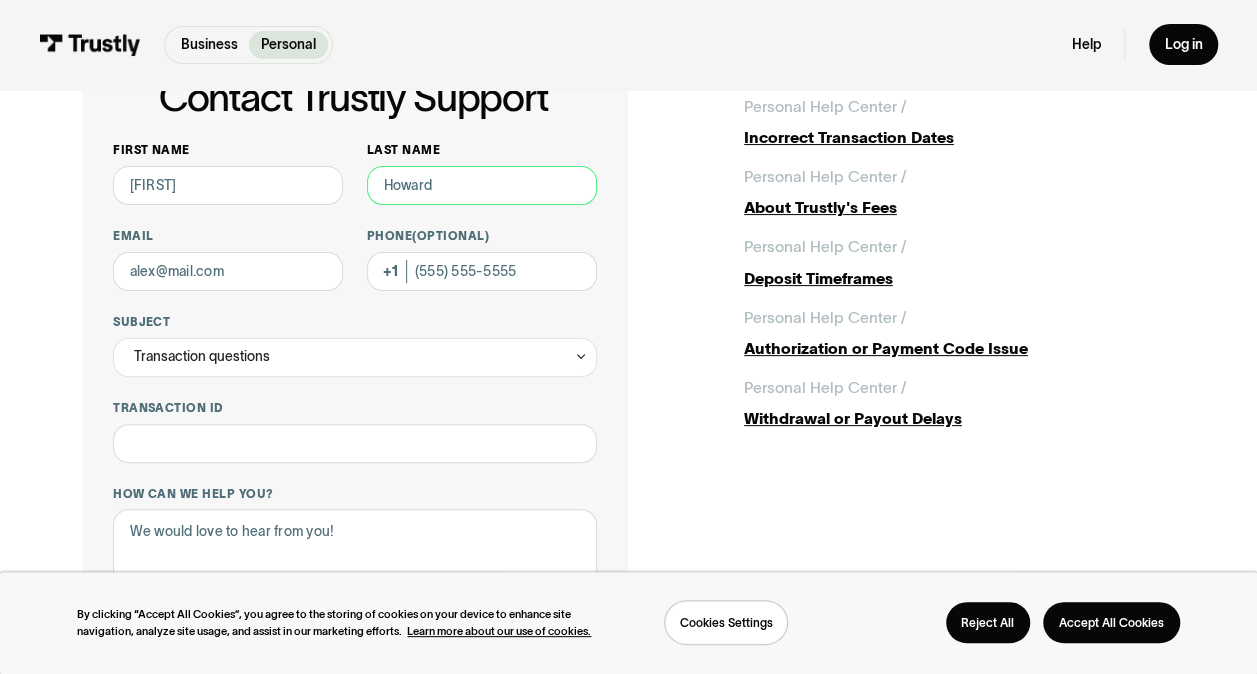 click on "Last name" at bounding box center (482, 185) 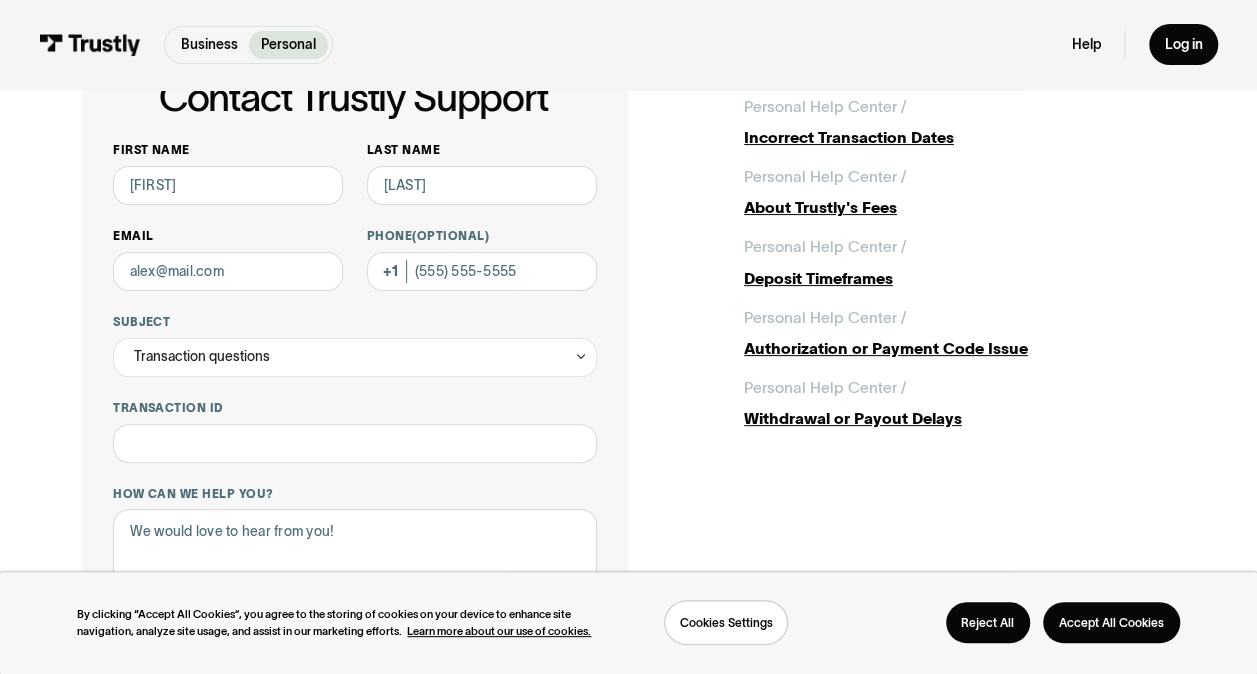 type on "[LAST]" 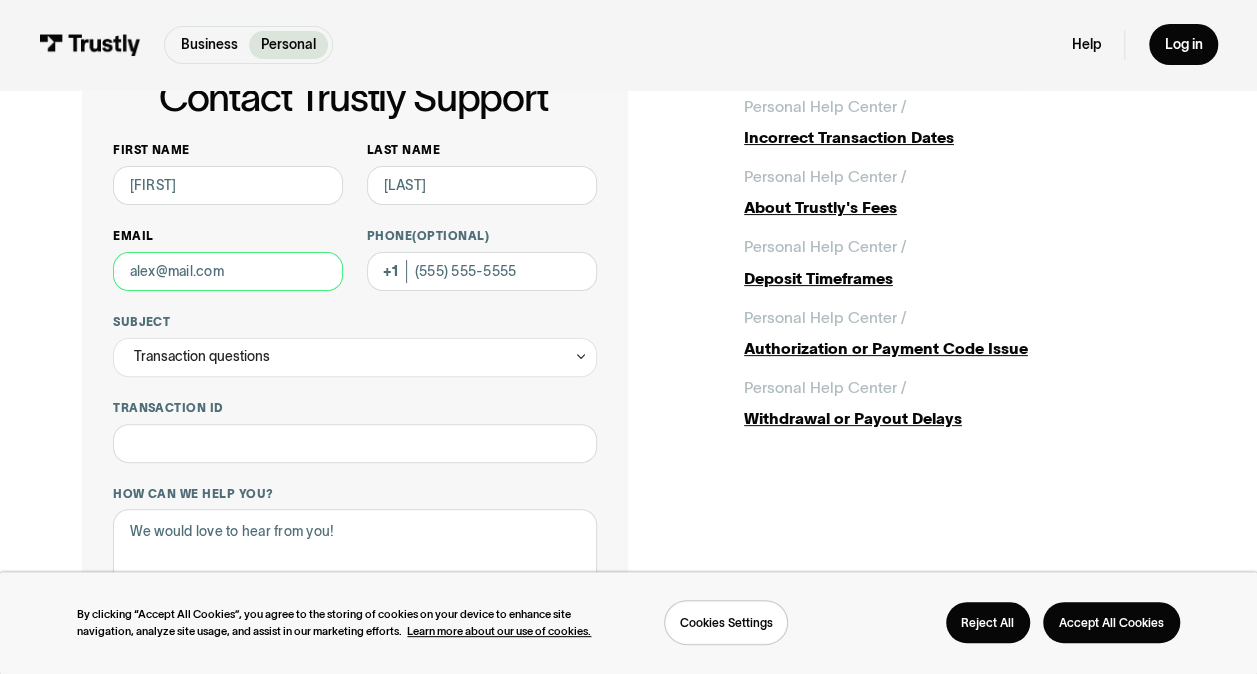 click on "Email" at bounding box center [228, 271] 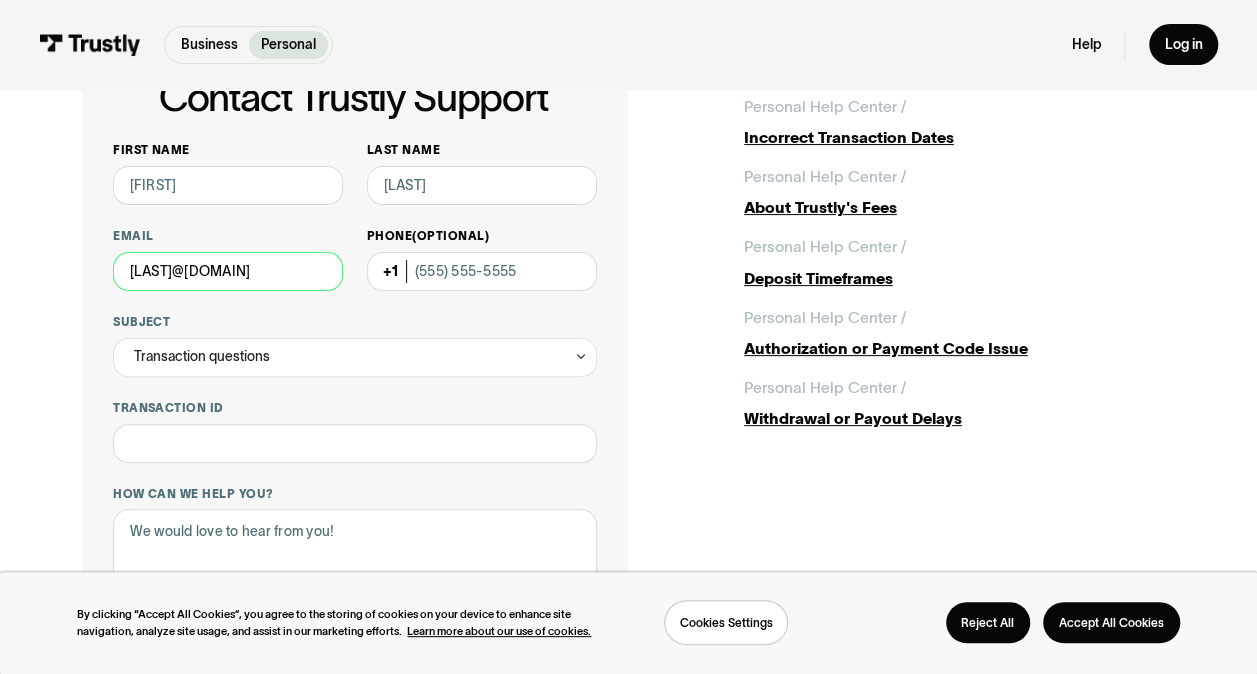 type on "[EMAIL]" 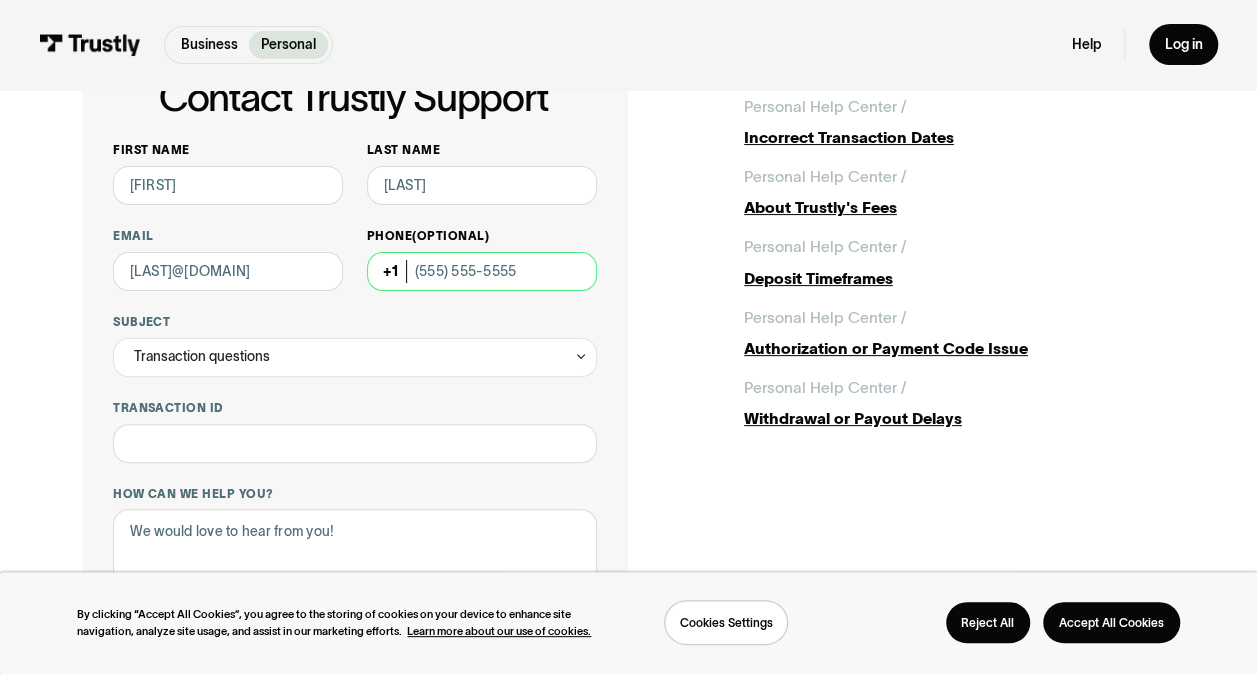 click on "Phone  (Optional)" at bounding box center [482, 271] 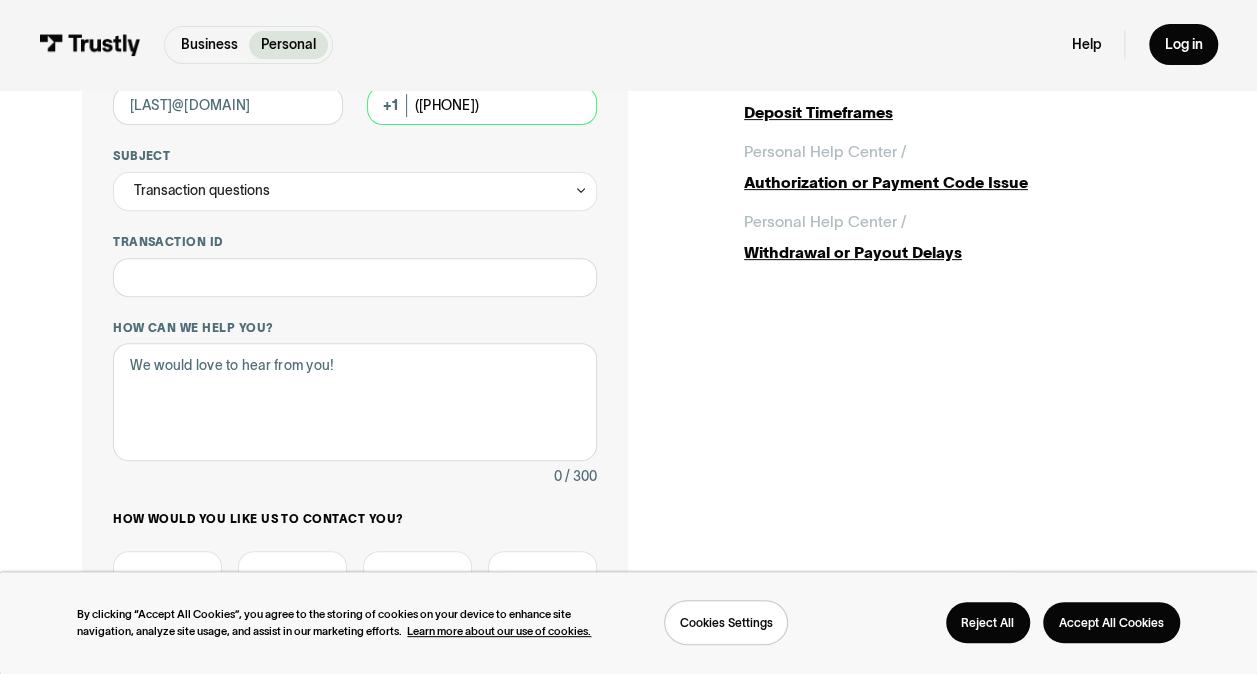 scroll, scrollTop: 291, scrollLeft: 0, axis: vertical 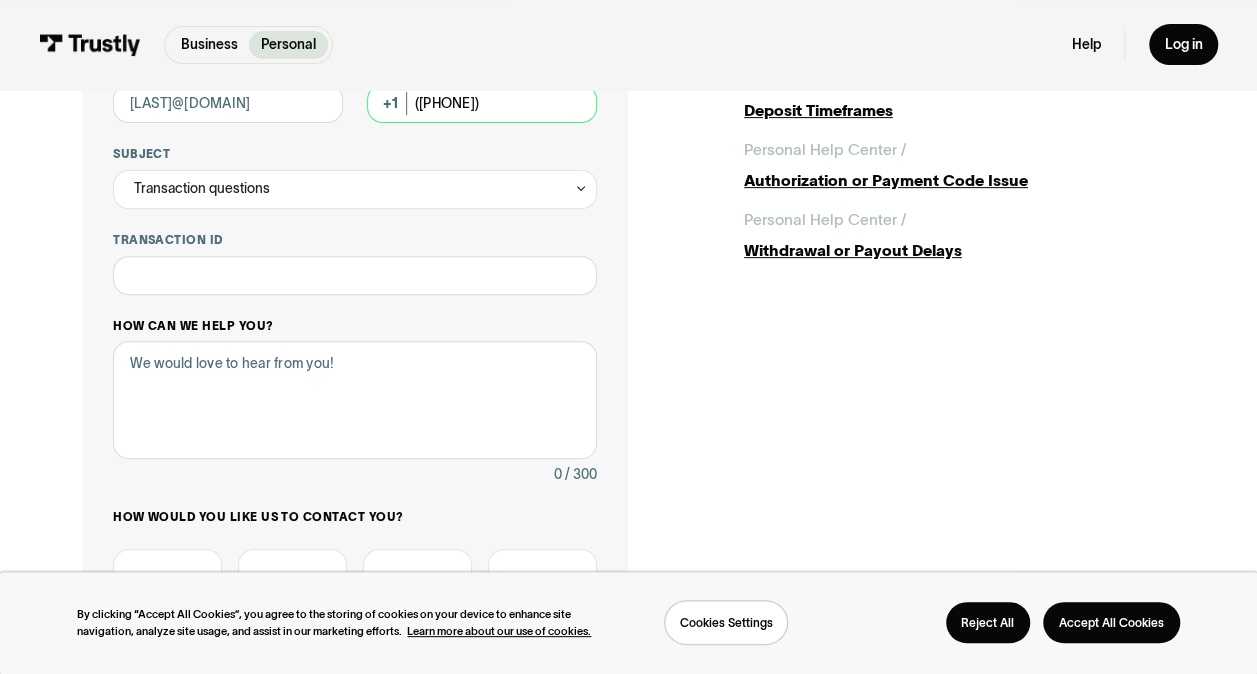 type on "(813) 298-1306" 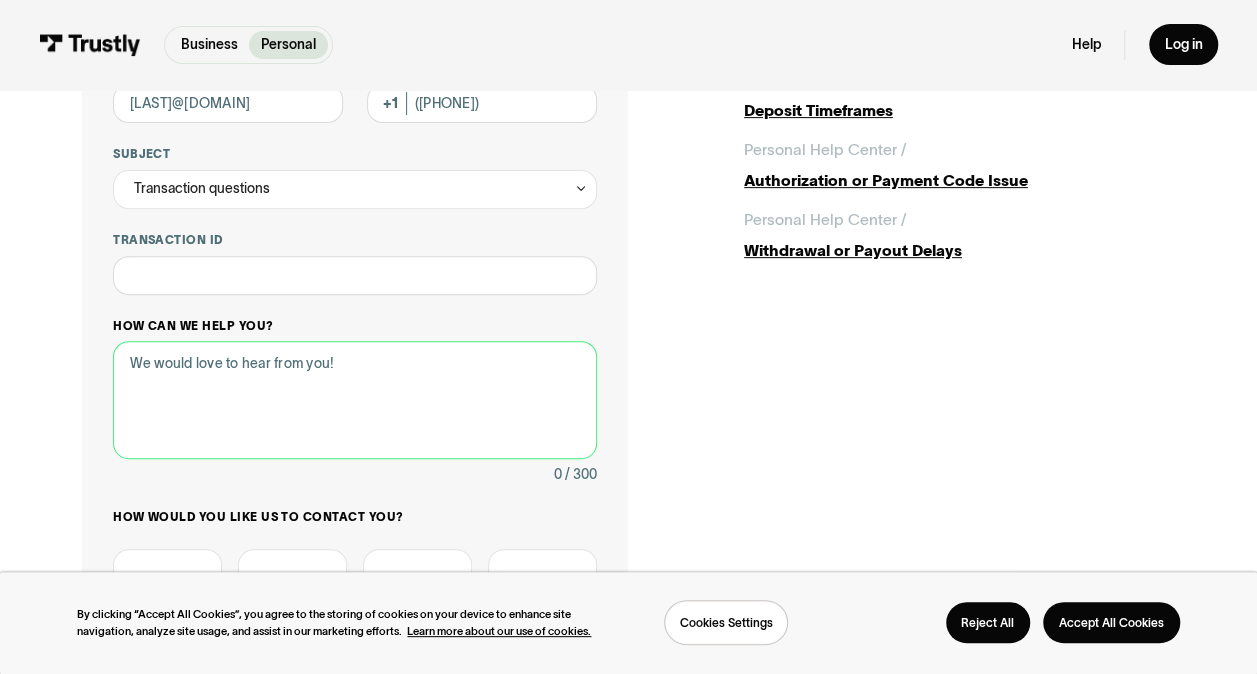 click on "How can we help you?" at bounding box center [355, 399] 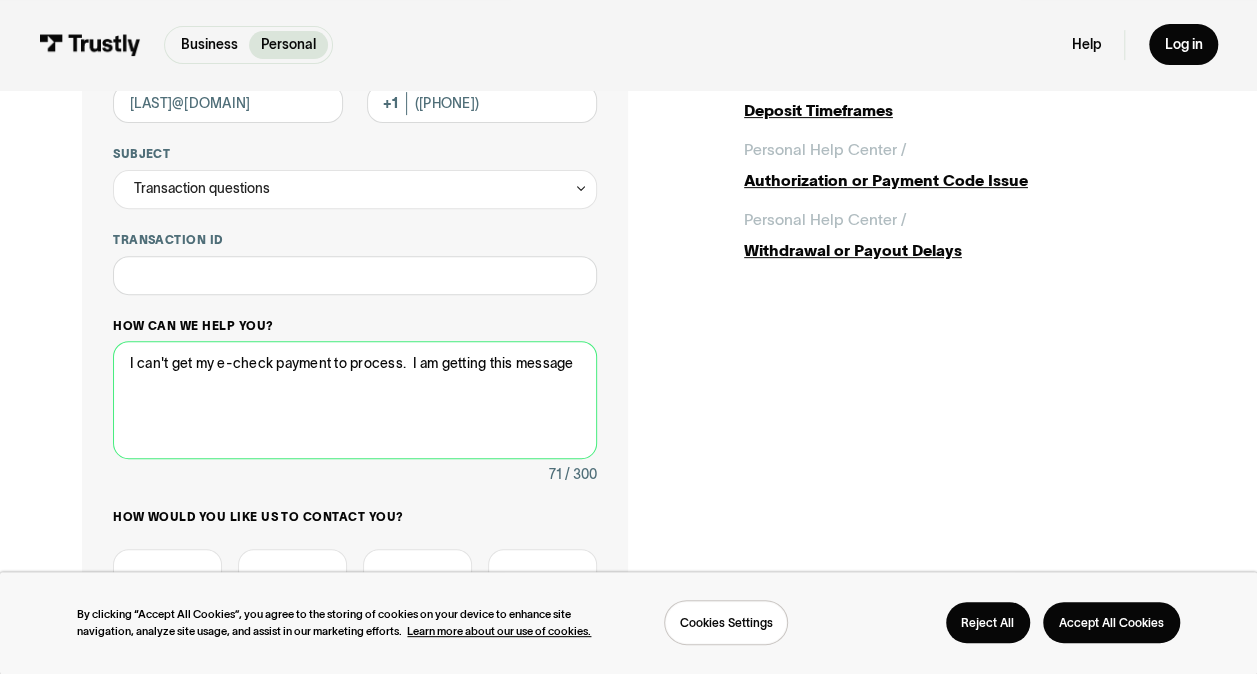 paste on "Unaccepted Account
Sorry, we were unable to accept that account as it falls short of our validation requirements. Please select a different payment method, or, you can attempt to use another bank account with Trustly." 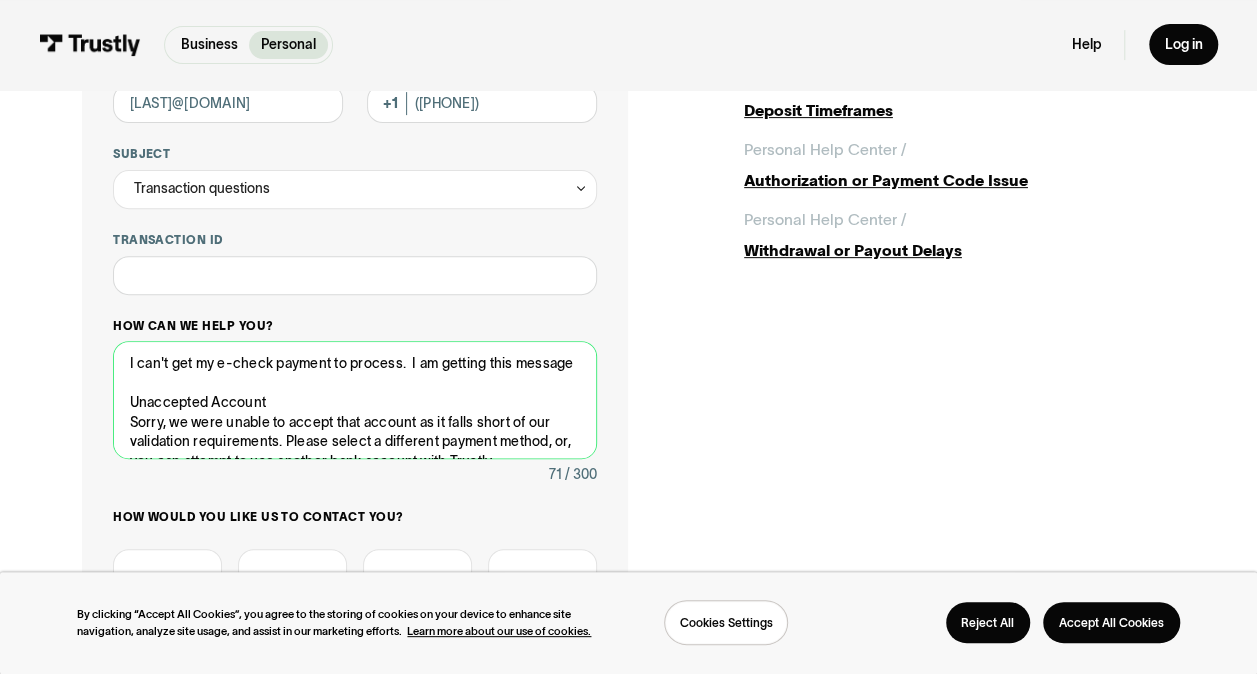 scroll, scrollTop: 30, scrollLeft: 0, axis: vertical 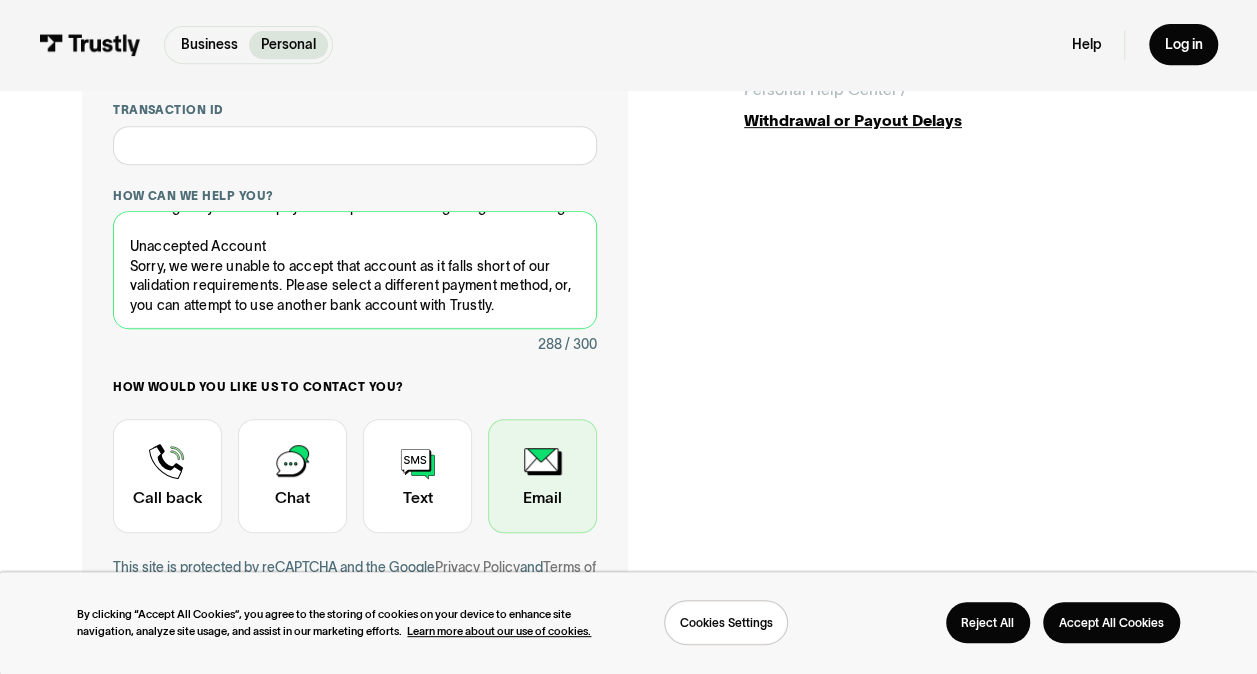 type on "I can't get my e-check payment to process.  I am getting this message
Unaccepted Account
Sorry, we were unable to accept that account as it falls short of our validation requirements. Please select a different payment method, or, you can attempt to use another bank account with Trustly." 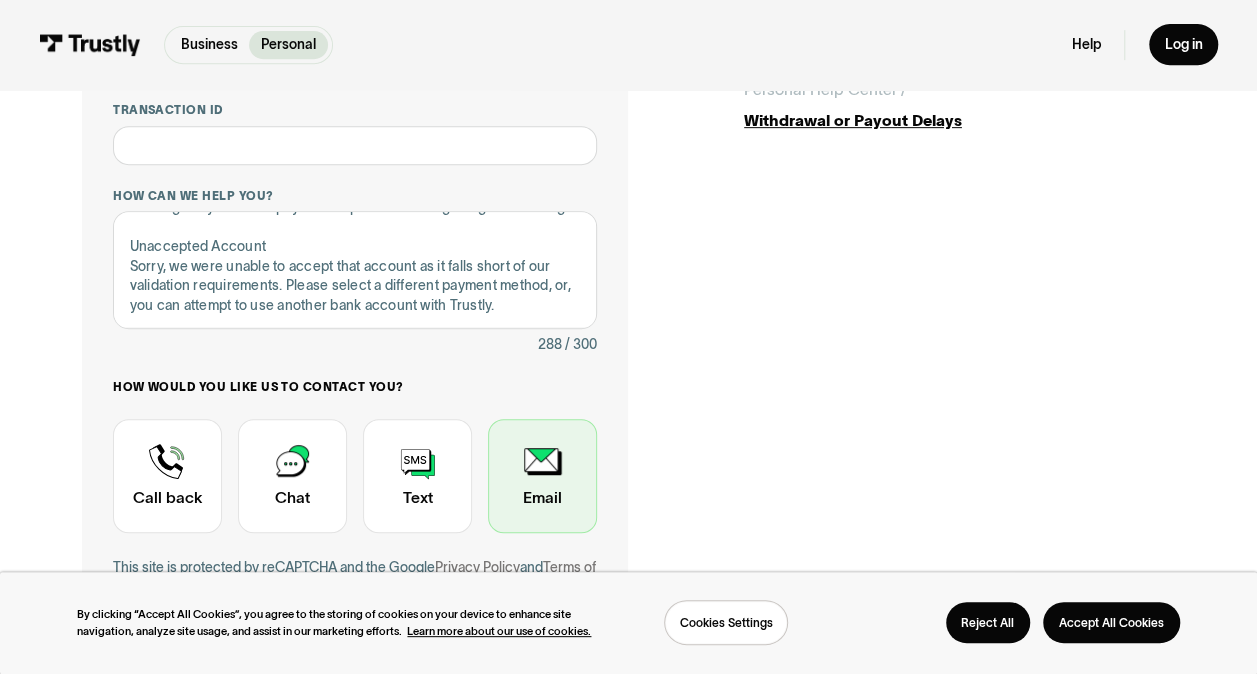 click at bounding box center [542, 476] 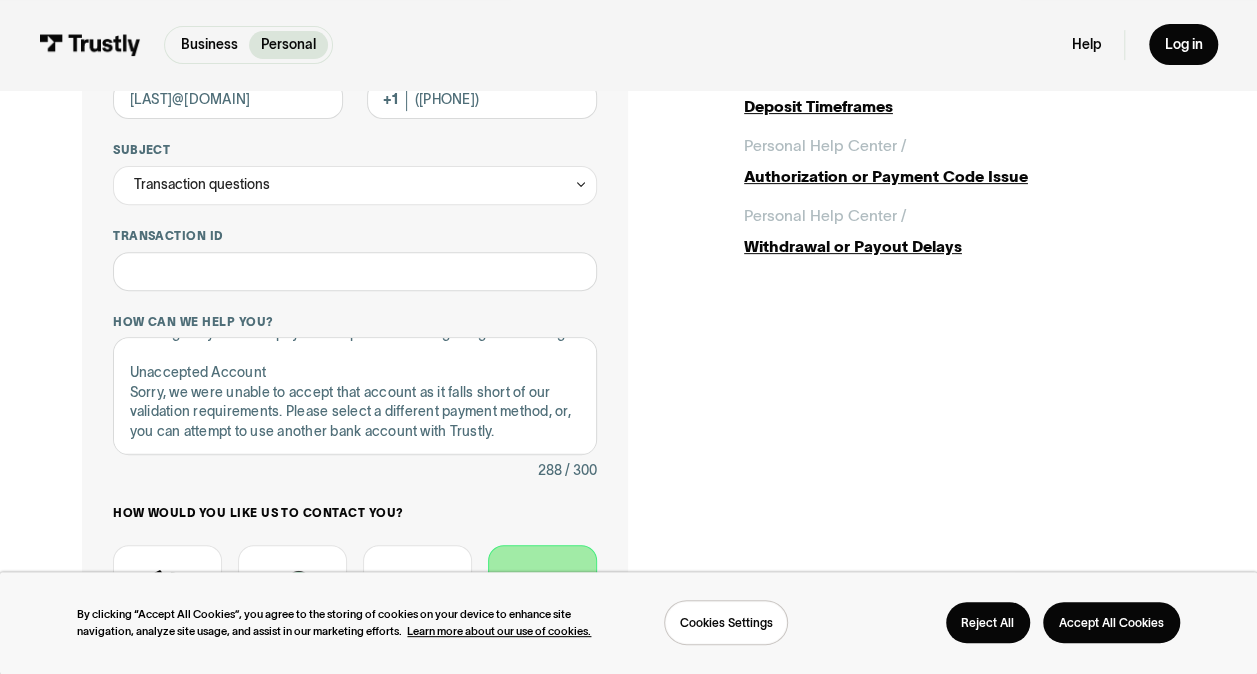 scroll, scrollTop: 247, scrollLeft: 0, axis: vertical 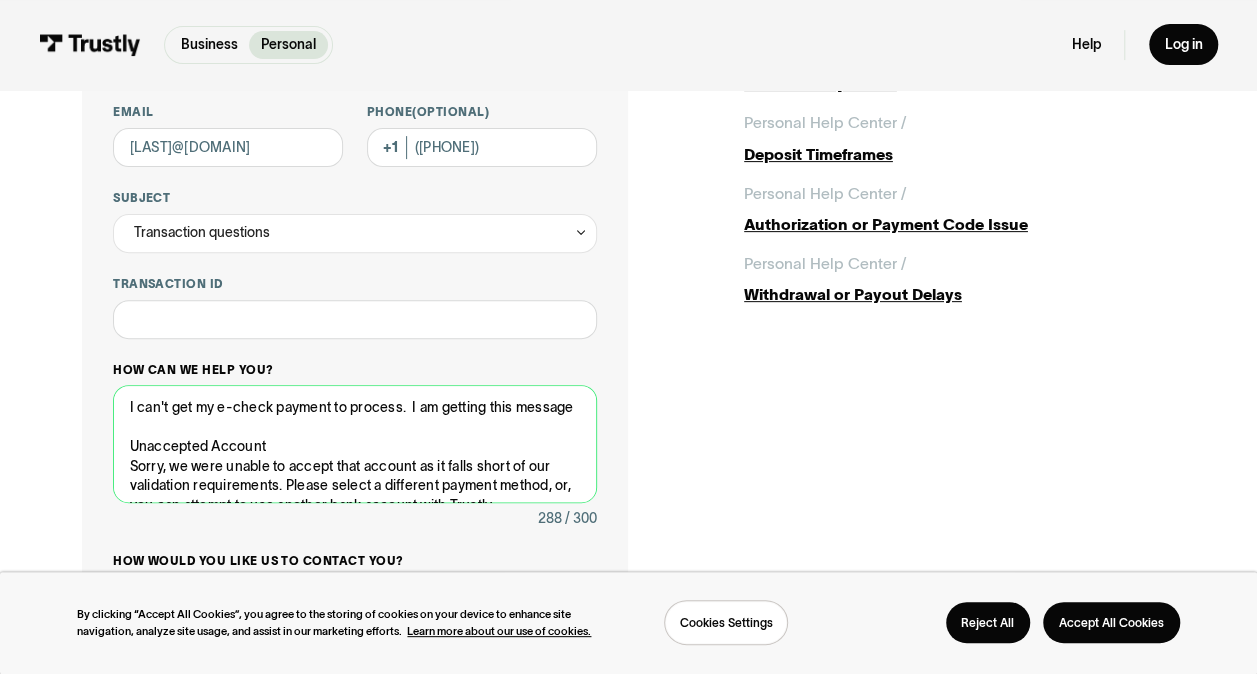 click on "I can't get my e-check payment to process.  I am getting this message
Unaccepted Account
Sorry, we were unable to accept that account as it falls short of our validation requirements. Please select a different payment method, or, you can attempt to use another bank account with Trustly." at bounding box center (355, 443) 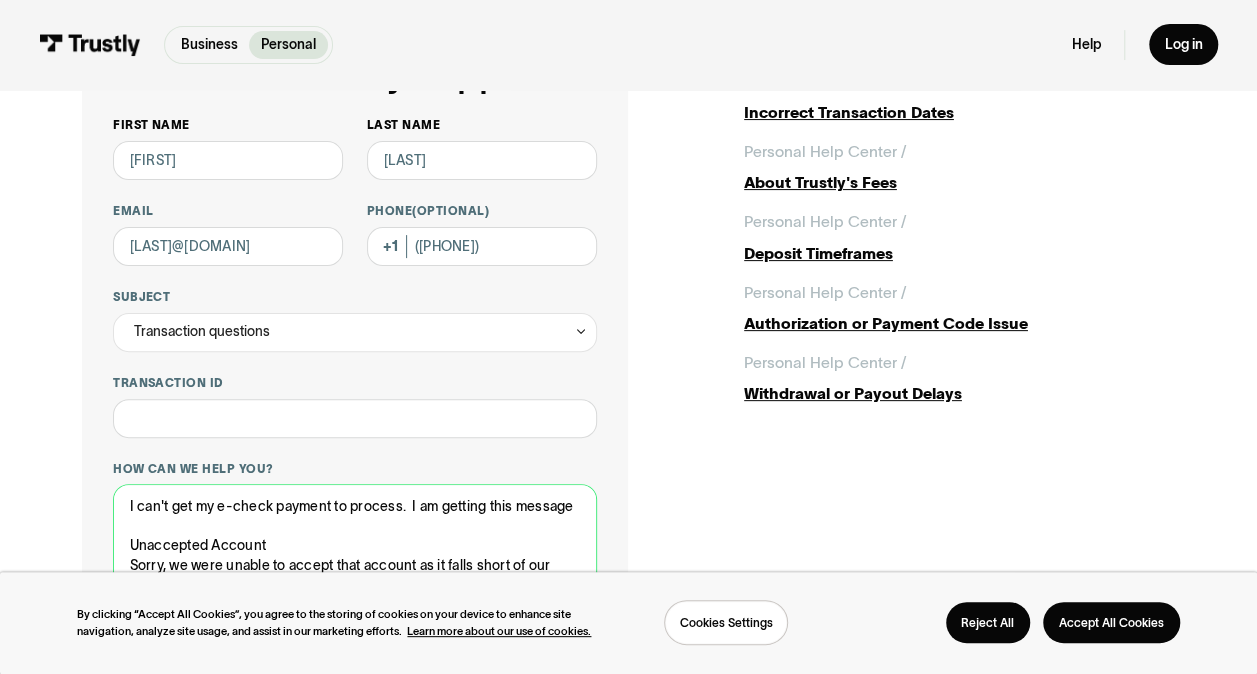 scroll, scrollTop: 144, scrollLeft: 0, axis: vertical 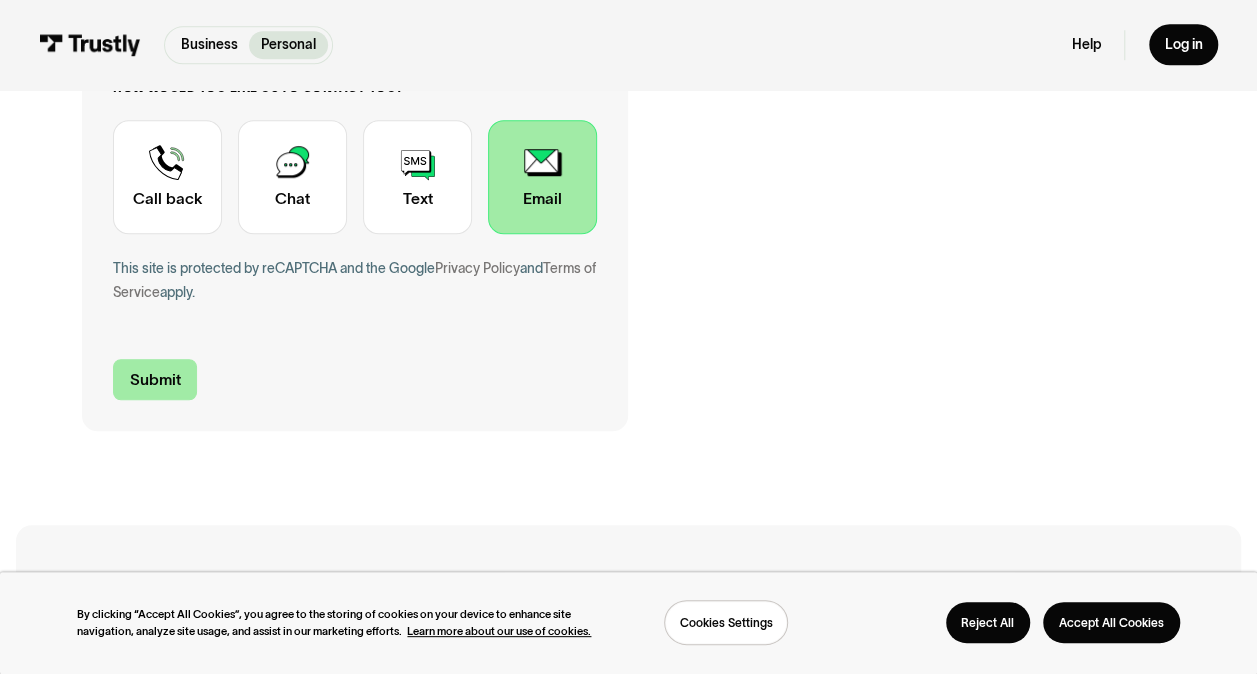 click on "Submit" at bounding box center (155, 379) 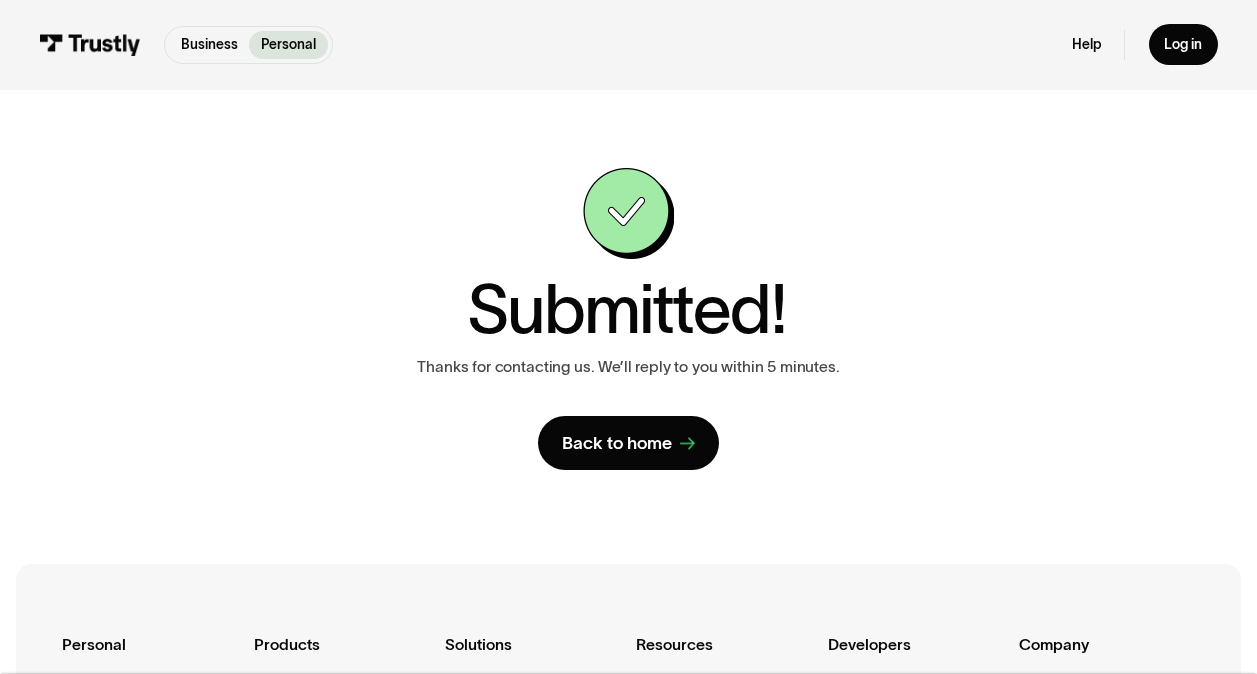 scroll, scrollTop: 0, scrollLeft: 0, axis: both 